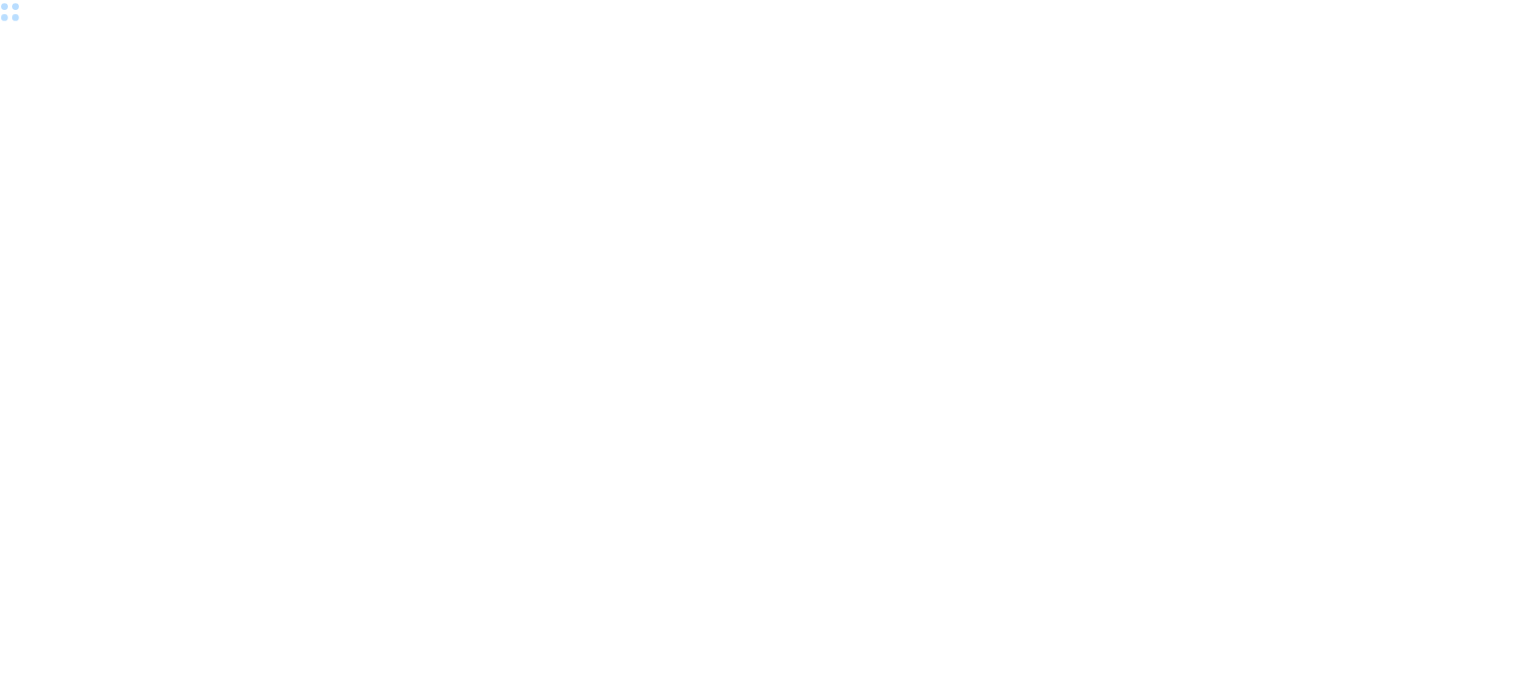 scroll, scrollTop: 0, scrollLeft: 0, axis: both 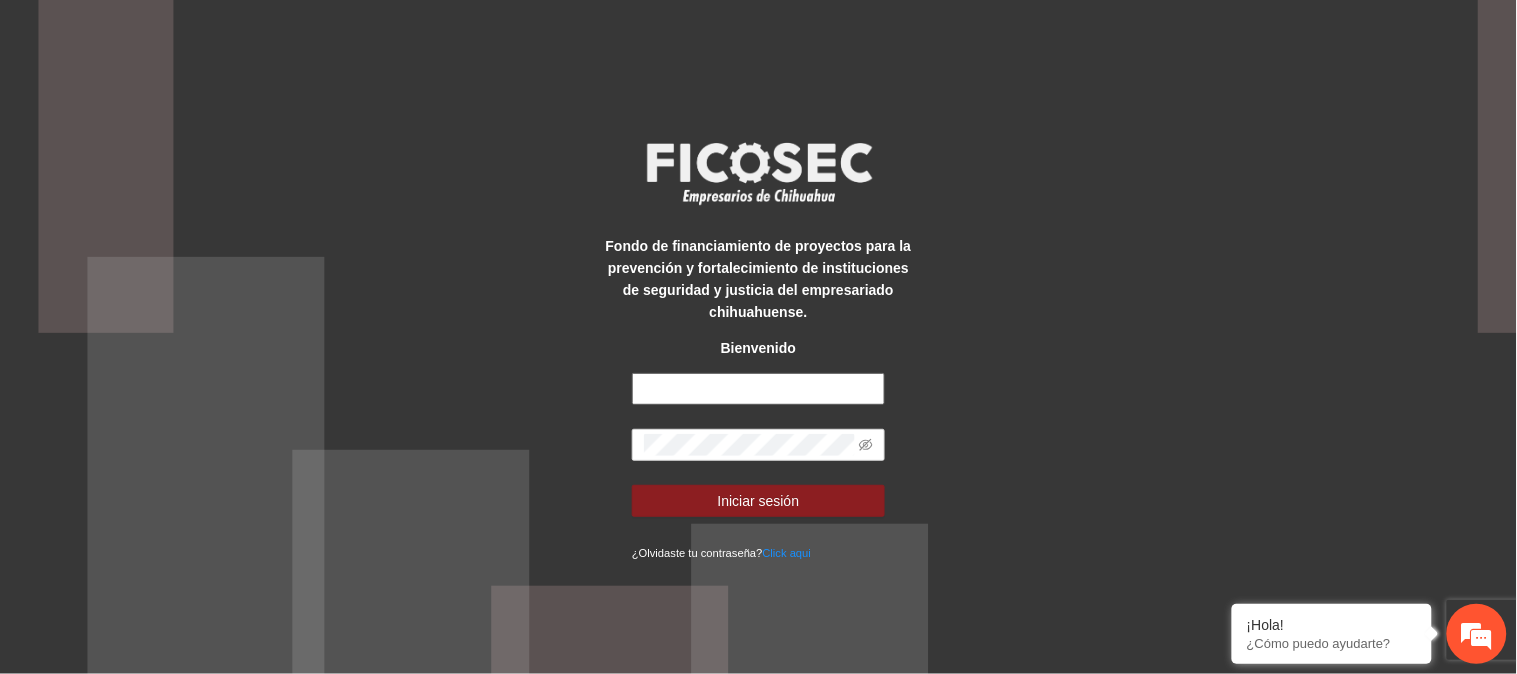 click at bounding box center (758, 389) 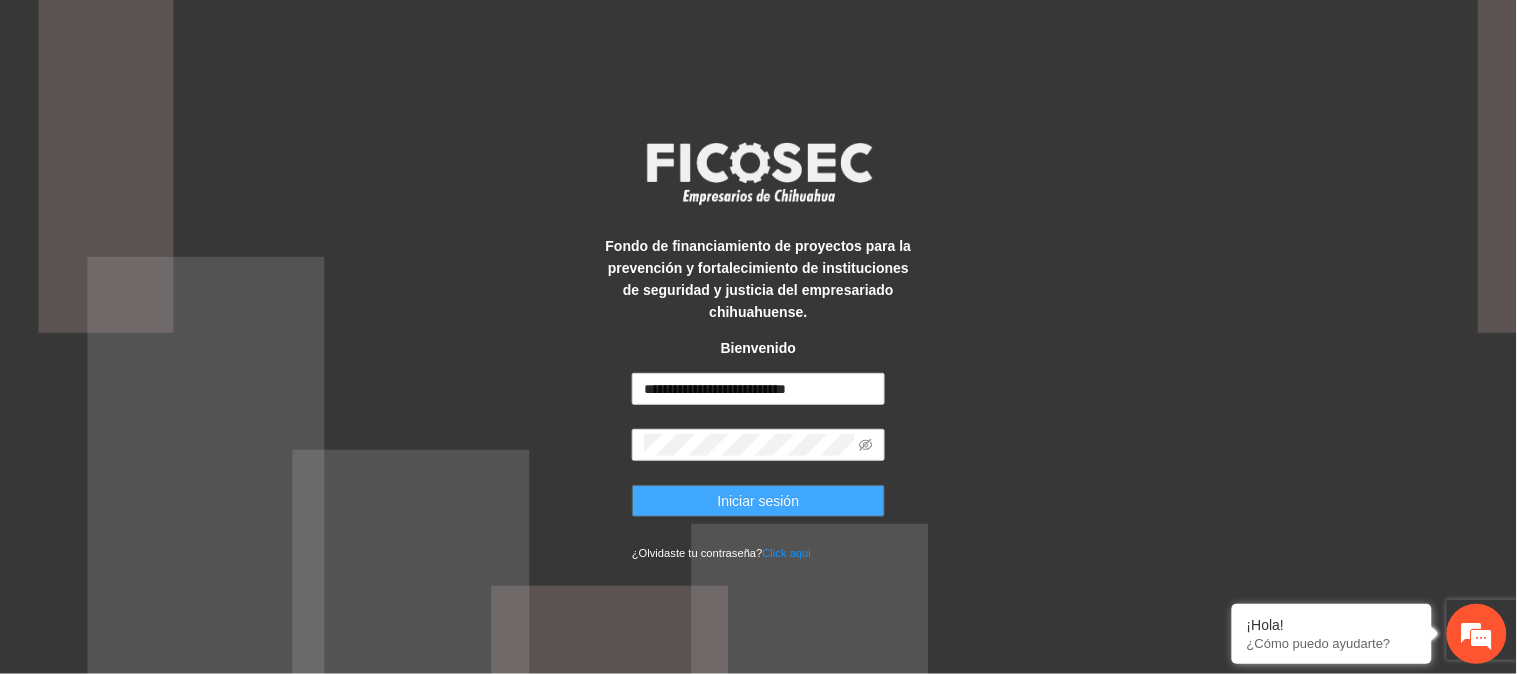 click on "Iniciar sesión" at bounding box center [758, 501] 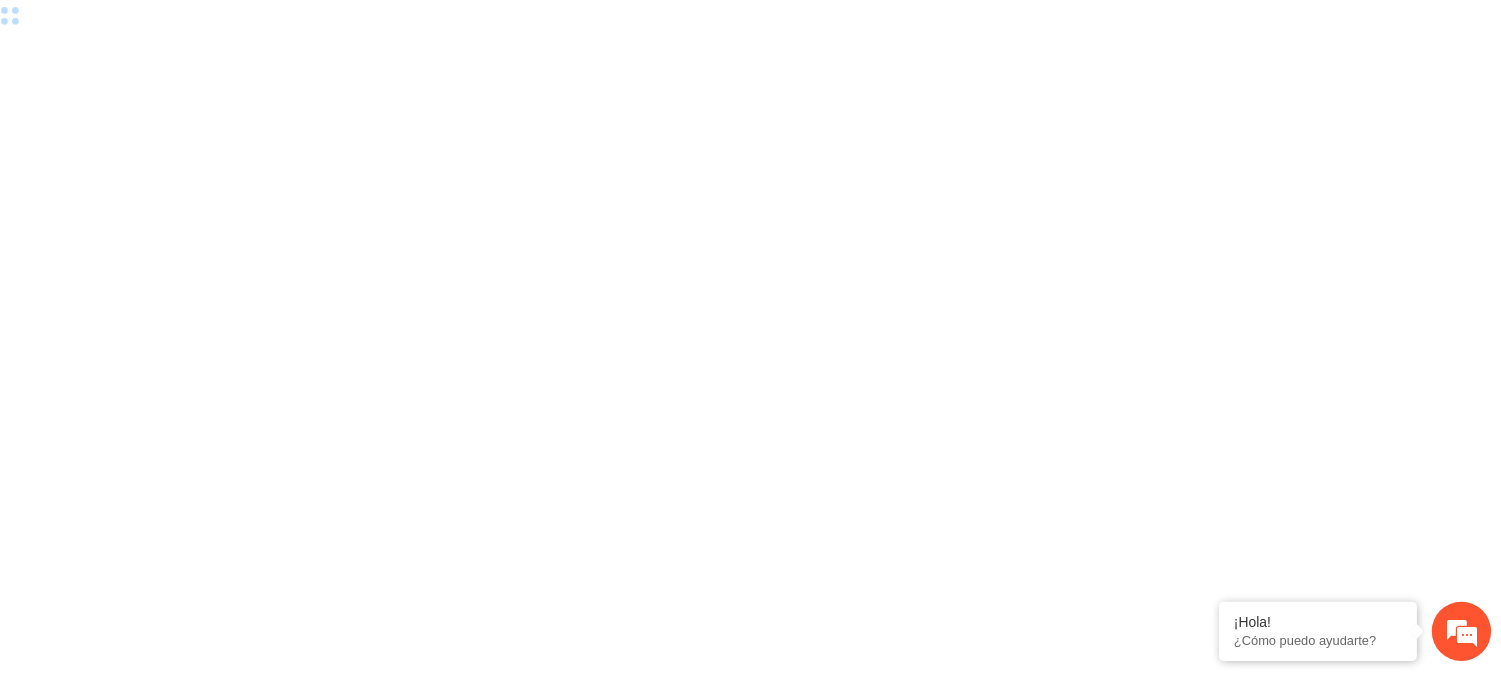 scroll, scrollTop: 0, scrollLeft: 0, axis: both 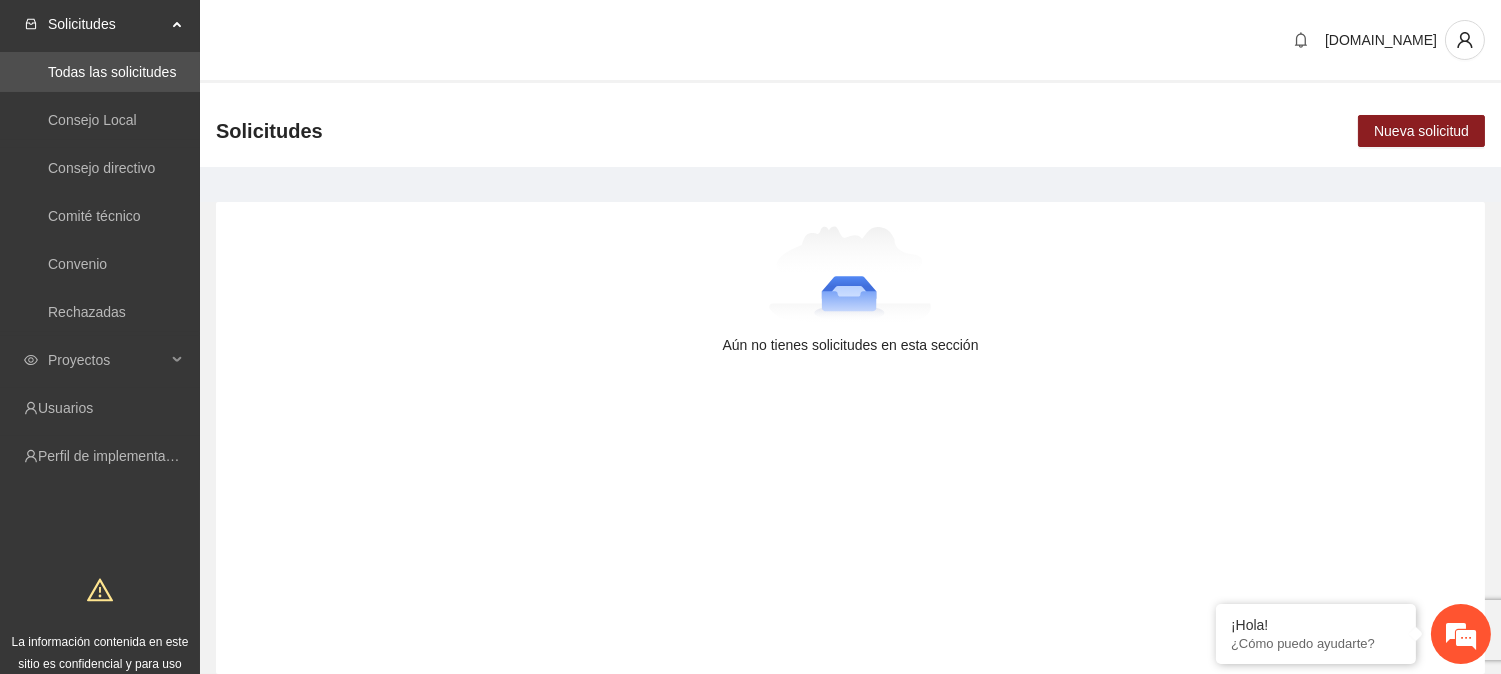 click on "Aún no tienes solicitudes en esta sección" at bounding box center (850, 291) 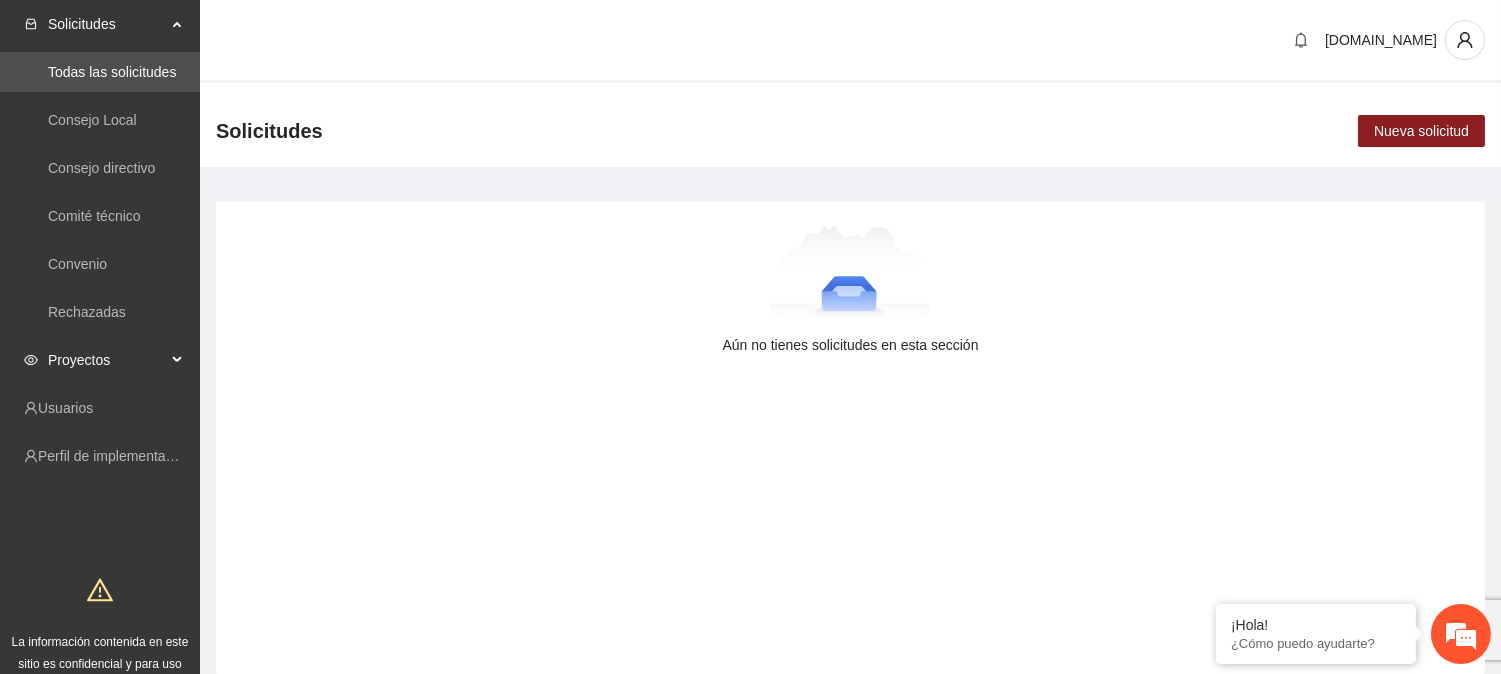 click on "Proyectos" at bounding box center [107, 360] 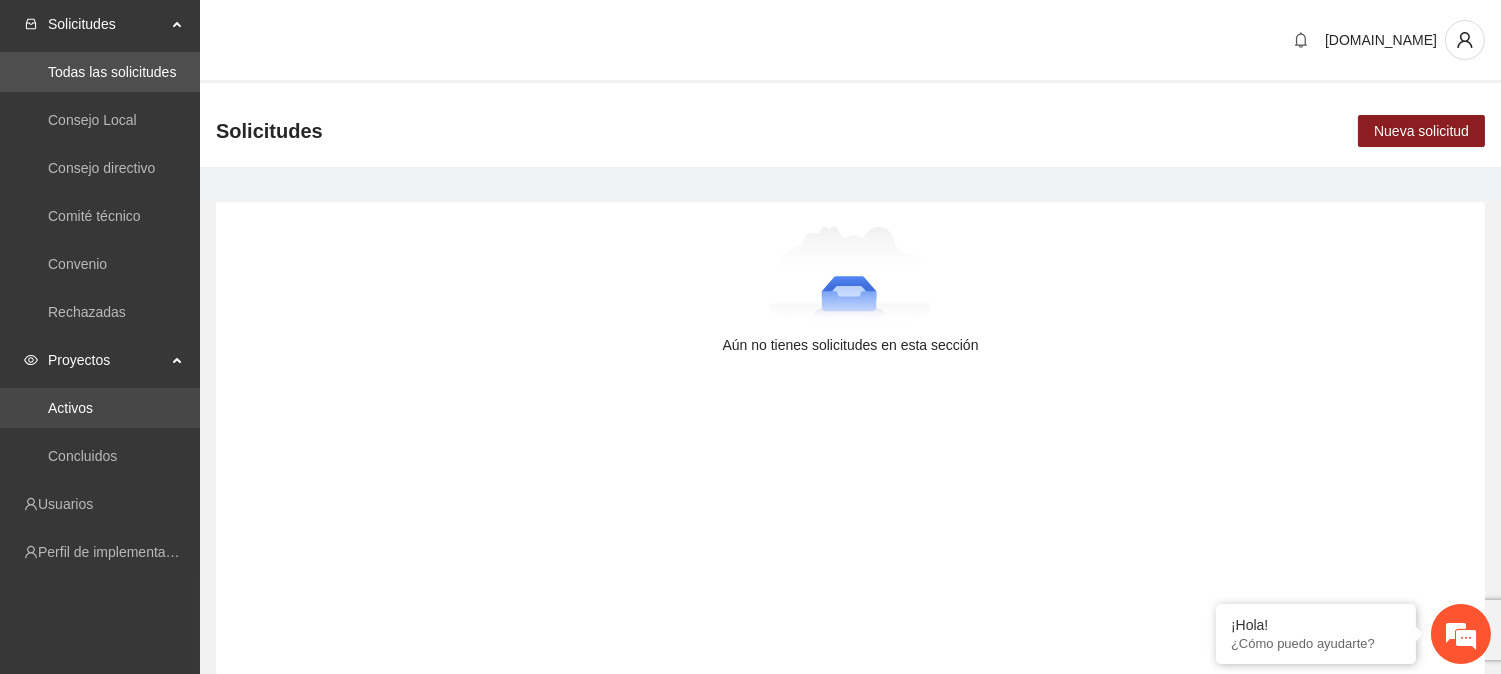 click on "Activos" at bounding box center (70, 408) 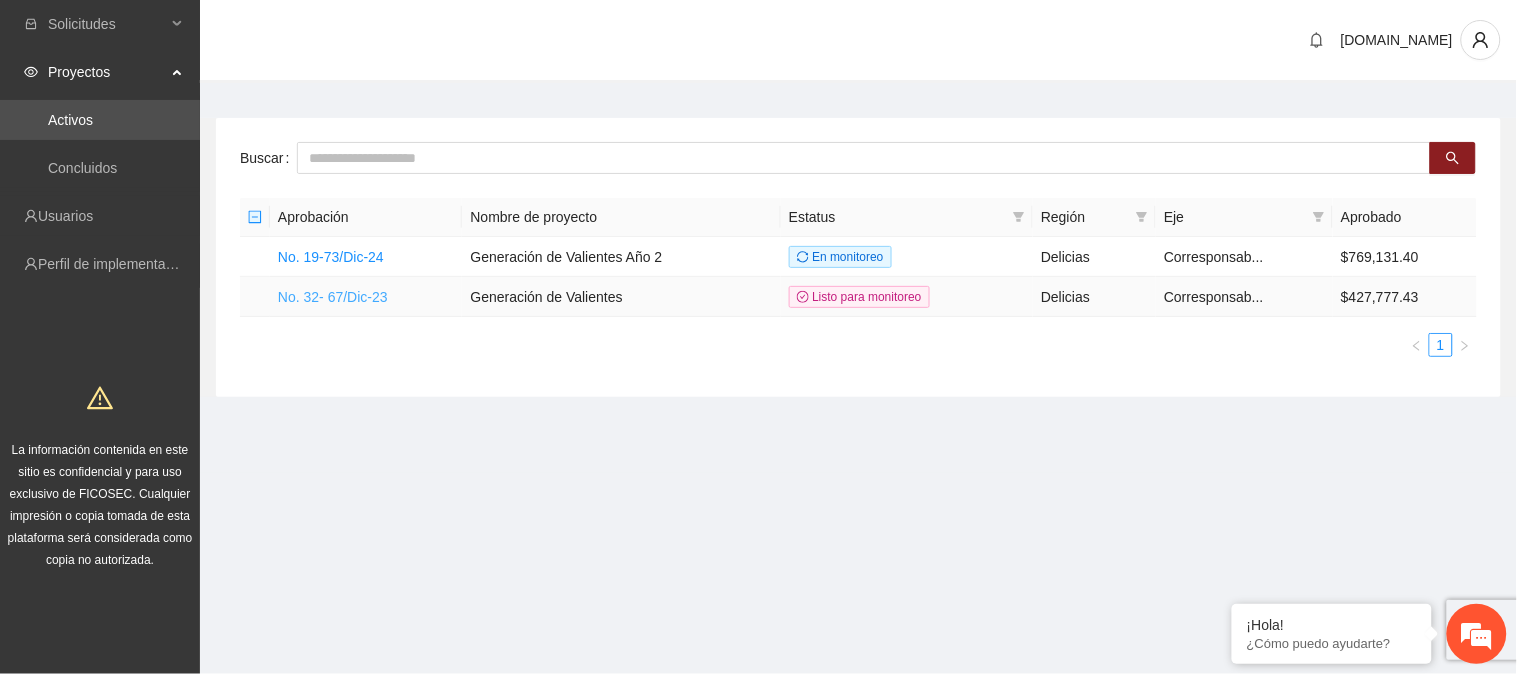 click on "No. 32- 67/Dic-23" at bounding box center [333, 297] 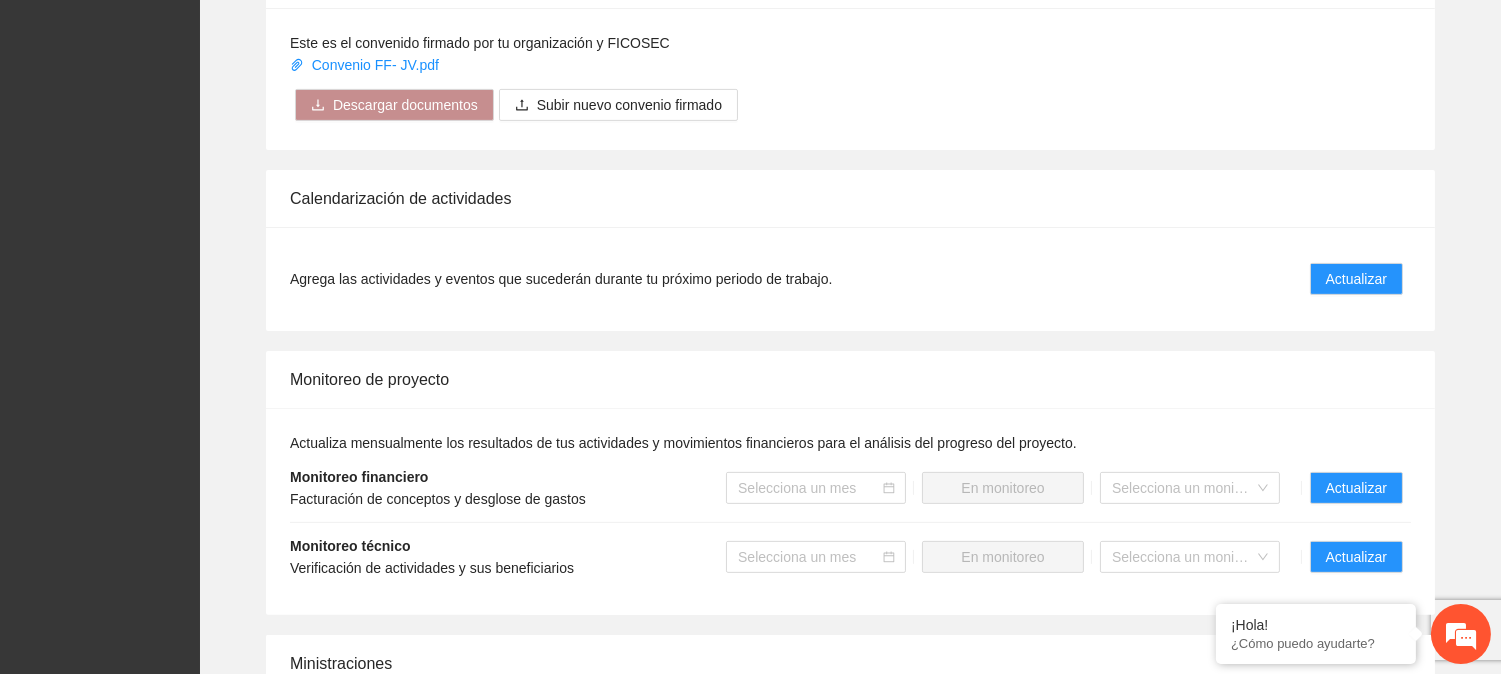 scroll, scrollTop: 1555, scrollLeft: 0, axis: vertical 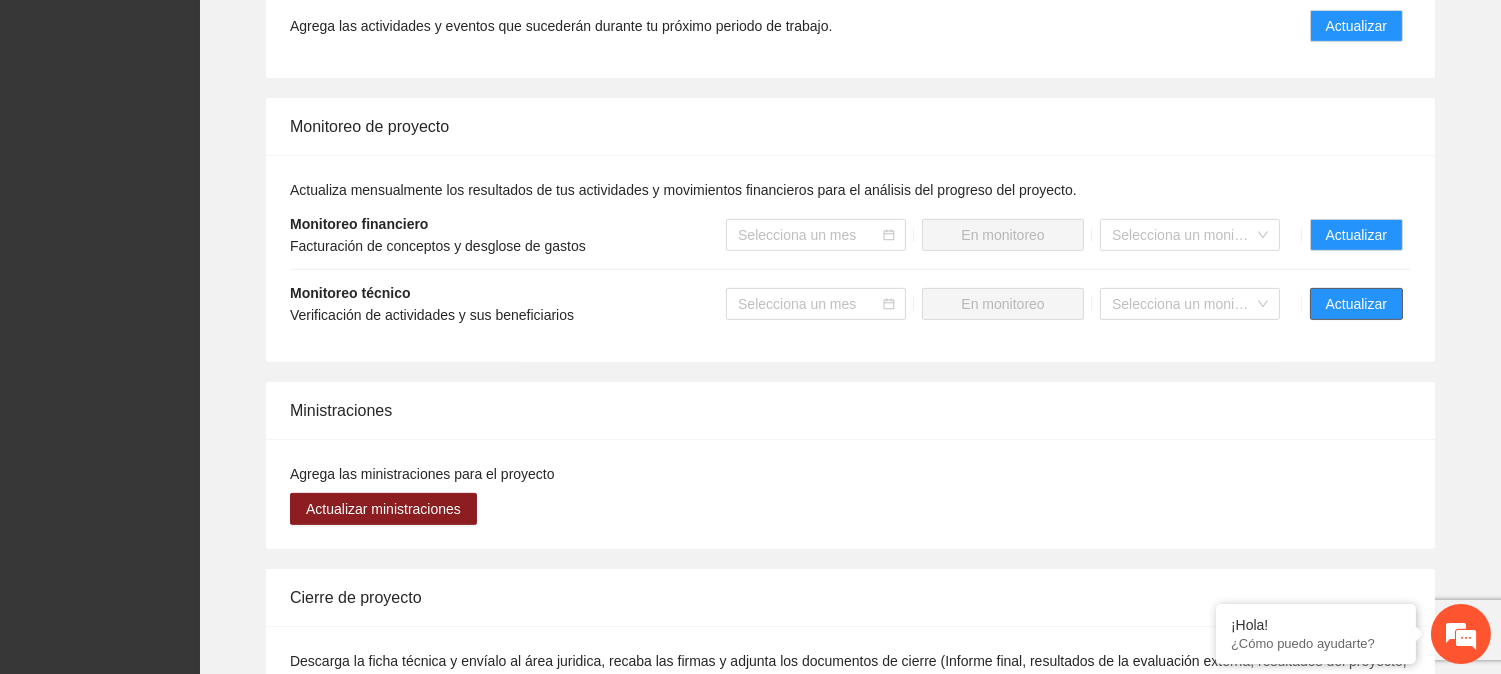 click on "Actualizar" at bounding box center [1356, 304] 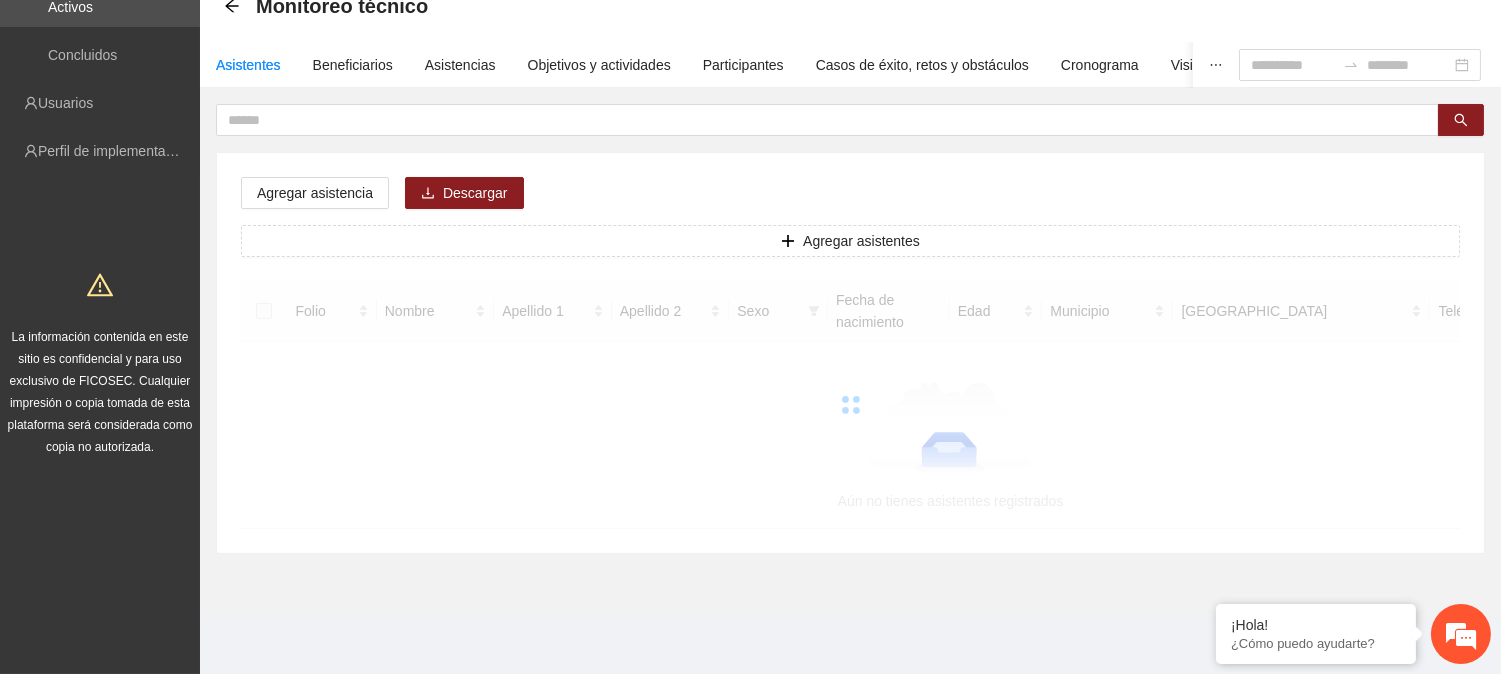 scroll, scrollTop: 0, scrollLeft: 0, axis: both 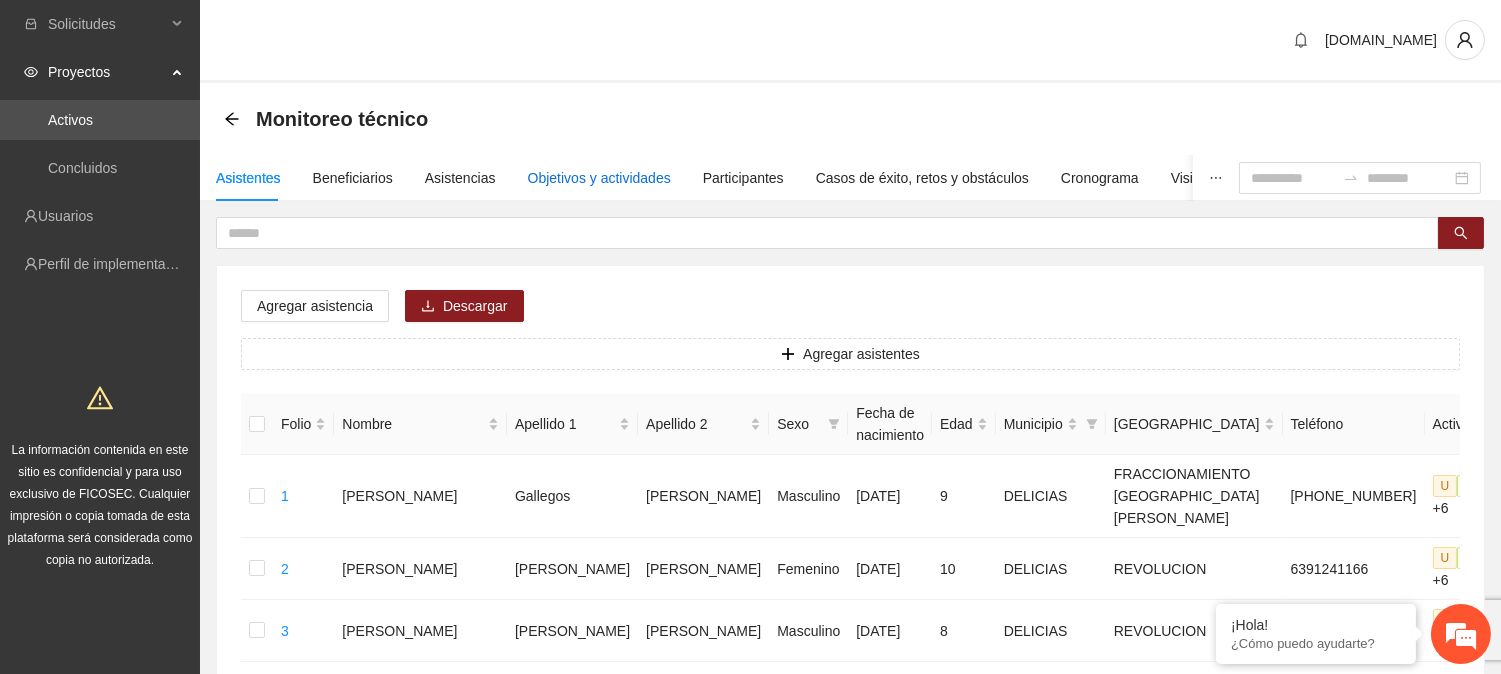 click on "Objetivos y actividades" at bounding box center (599, 178) 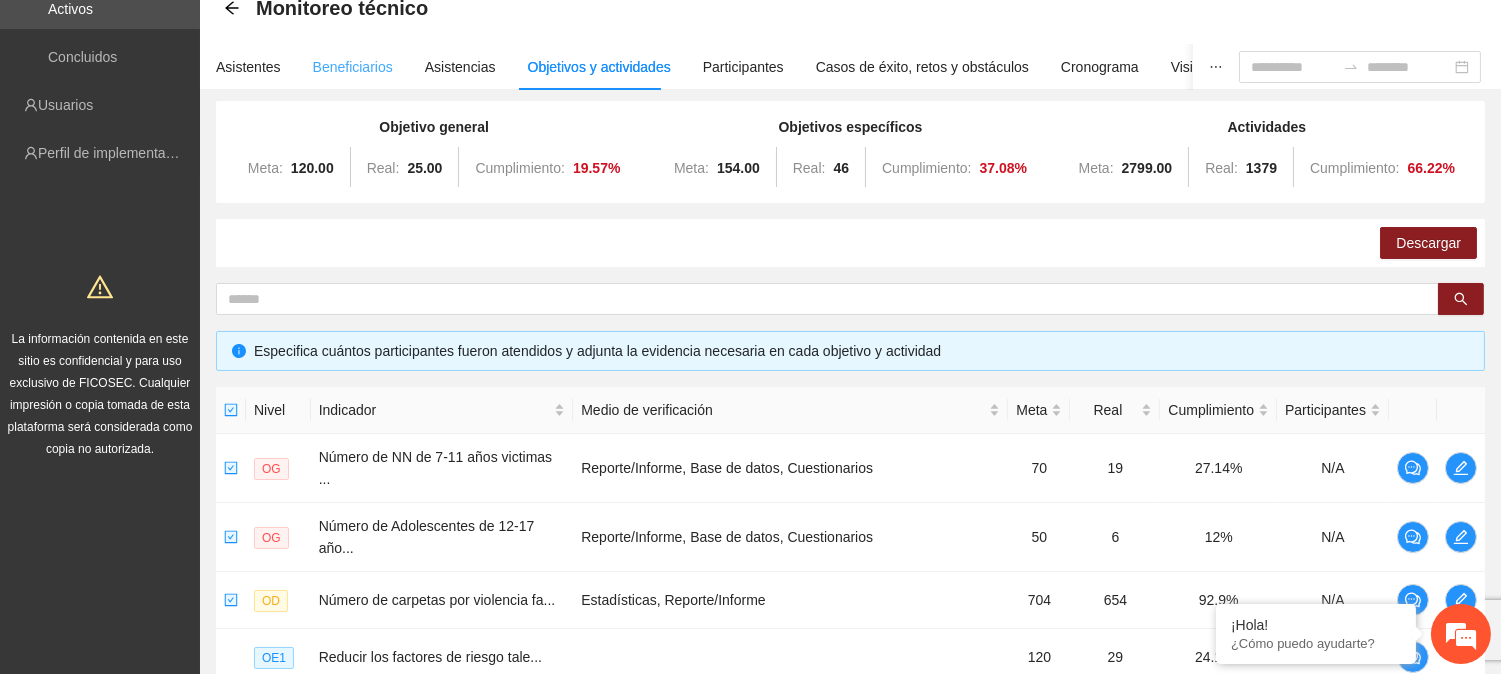 scroll, scrollTop: 0, scrollLeft: 0, axis: both 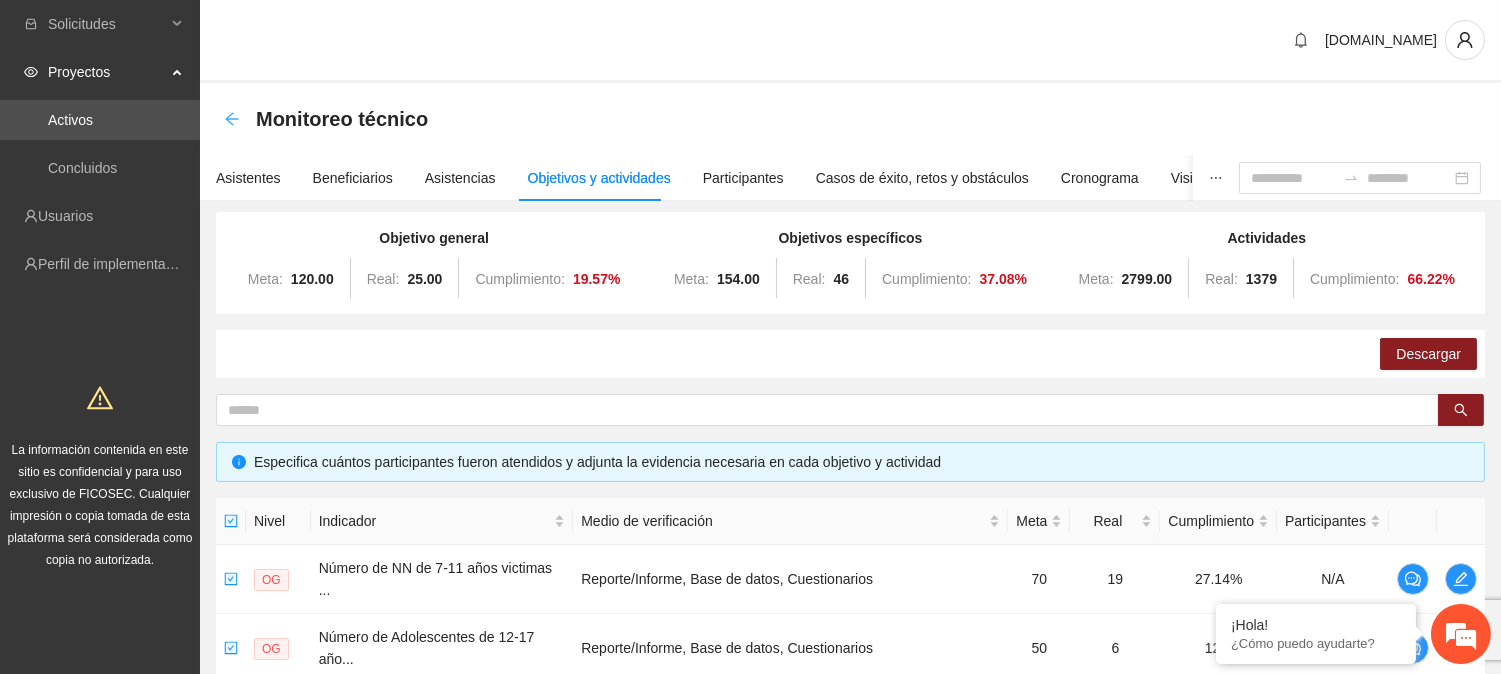 click 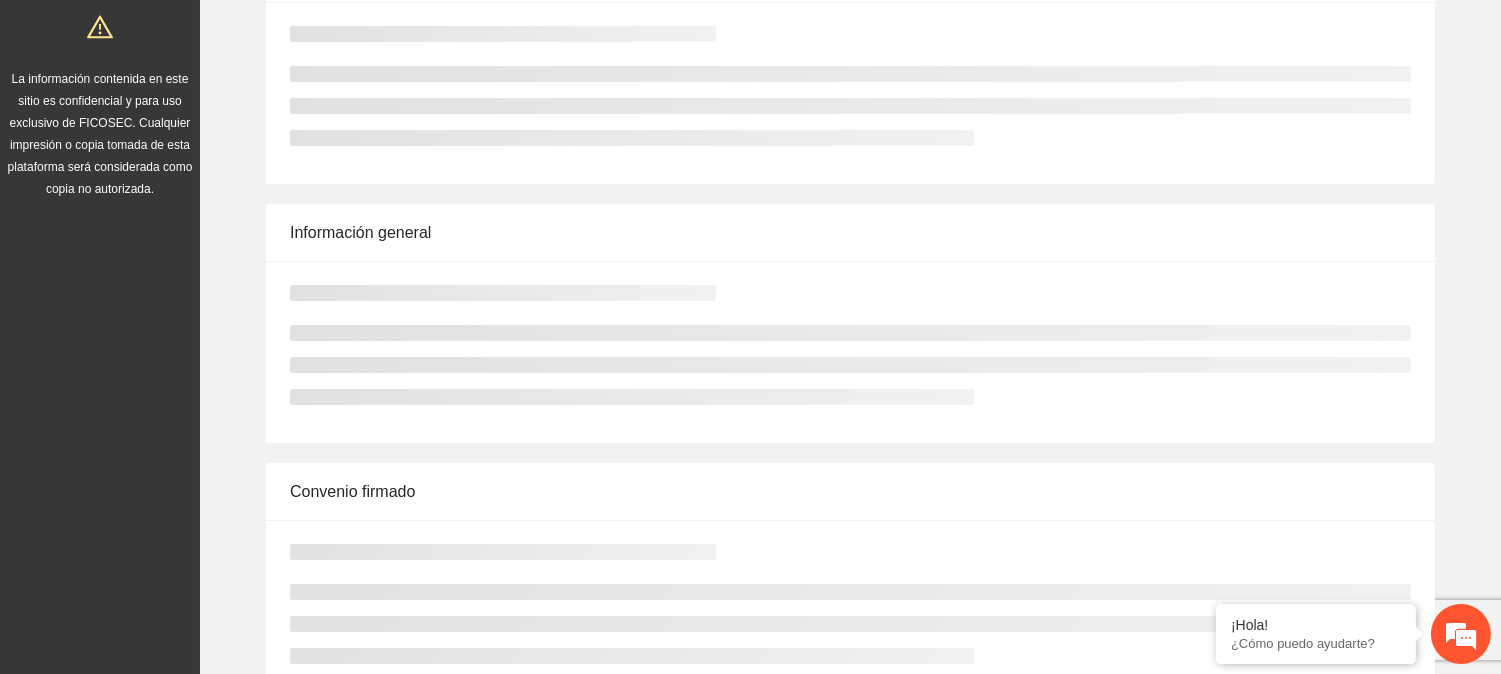 scroll, scrollTop: 0, scrollLeft: 0, axis: both 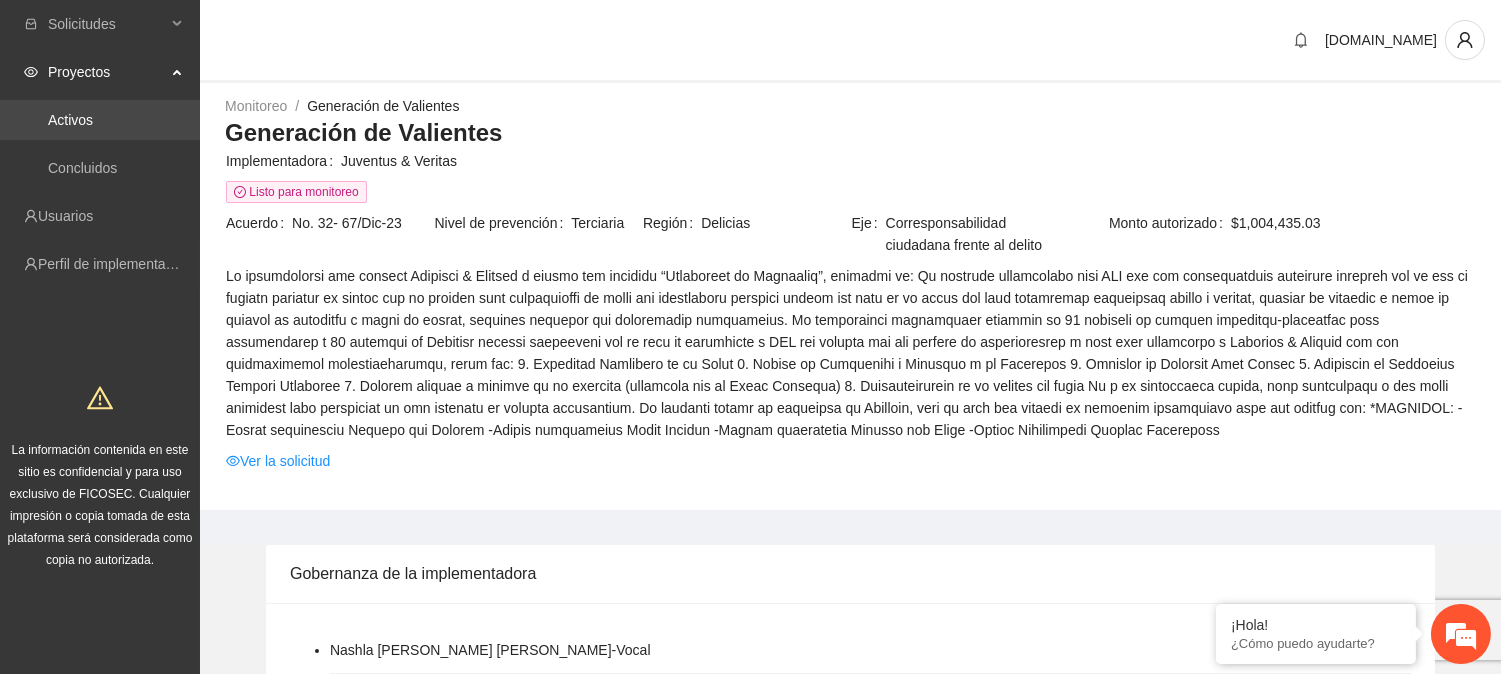 click on "Activos" at bounding box center [70, 120] 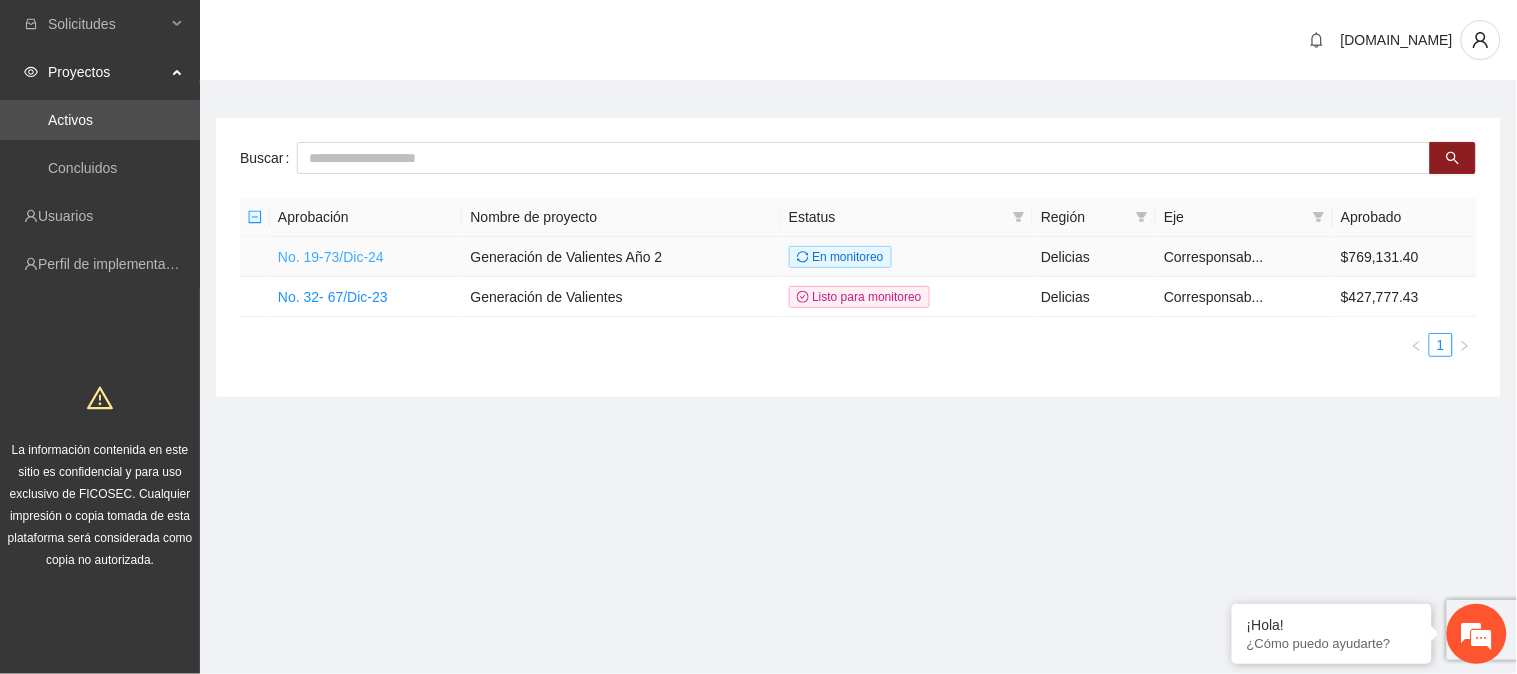 click on "No. 19-73/Dic-24" at bounding box center (331, 257) 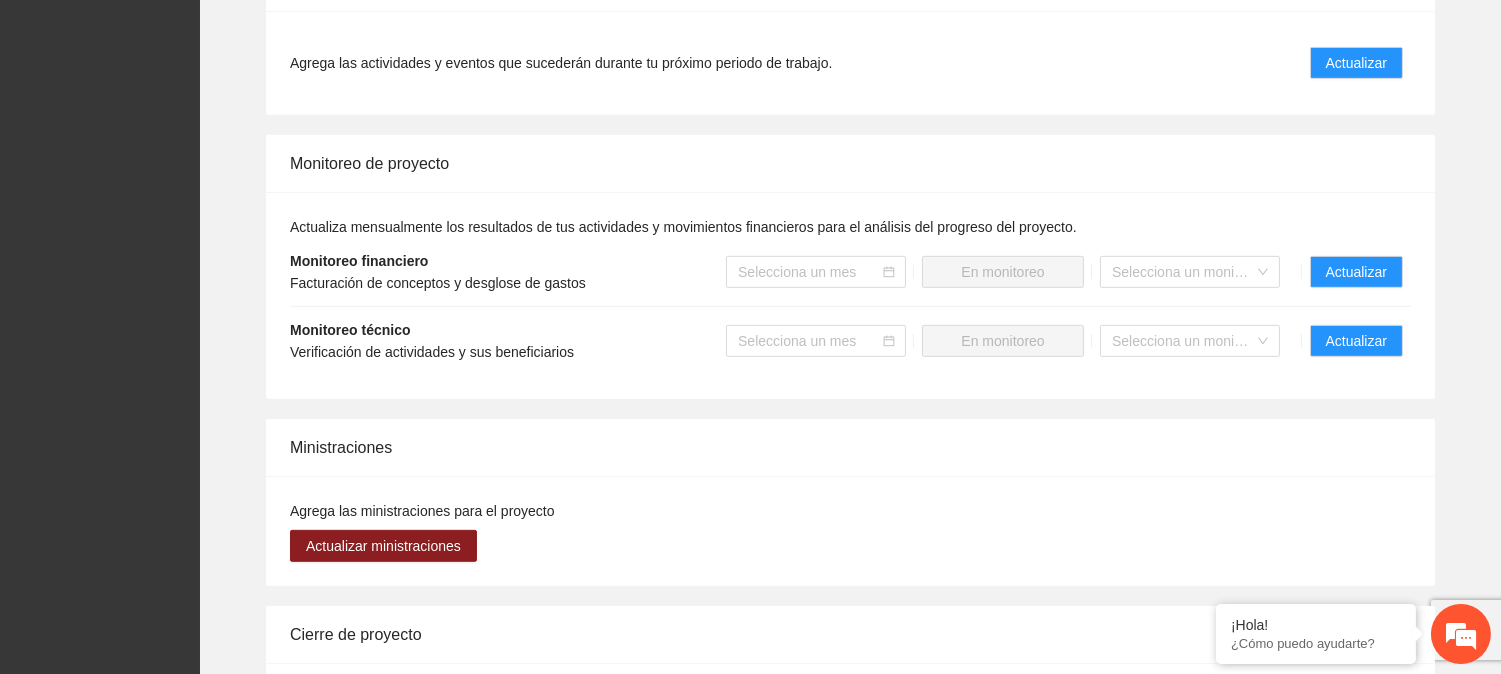 scroll, scrollTop: 1888, scrollLeft: 0, axis: vertical 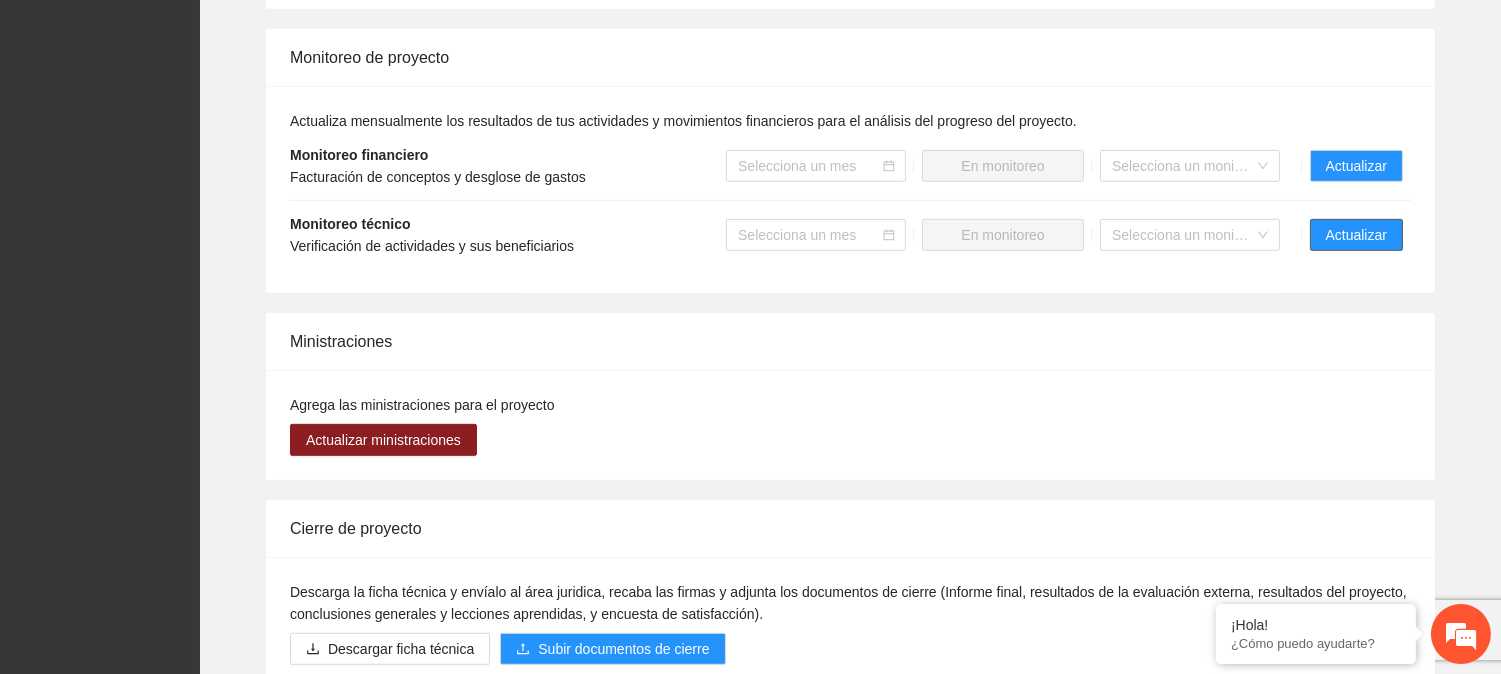 click on "Actualizar" at bounding box center [1356, 235] 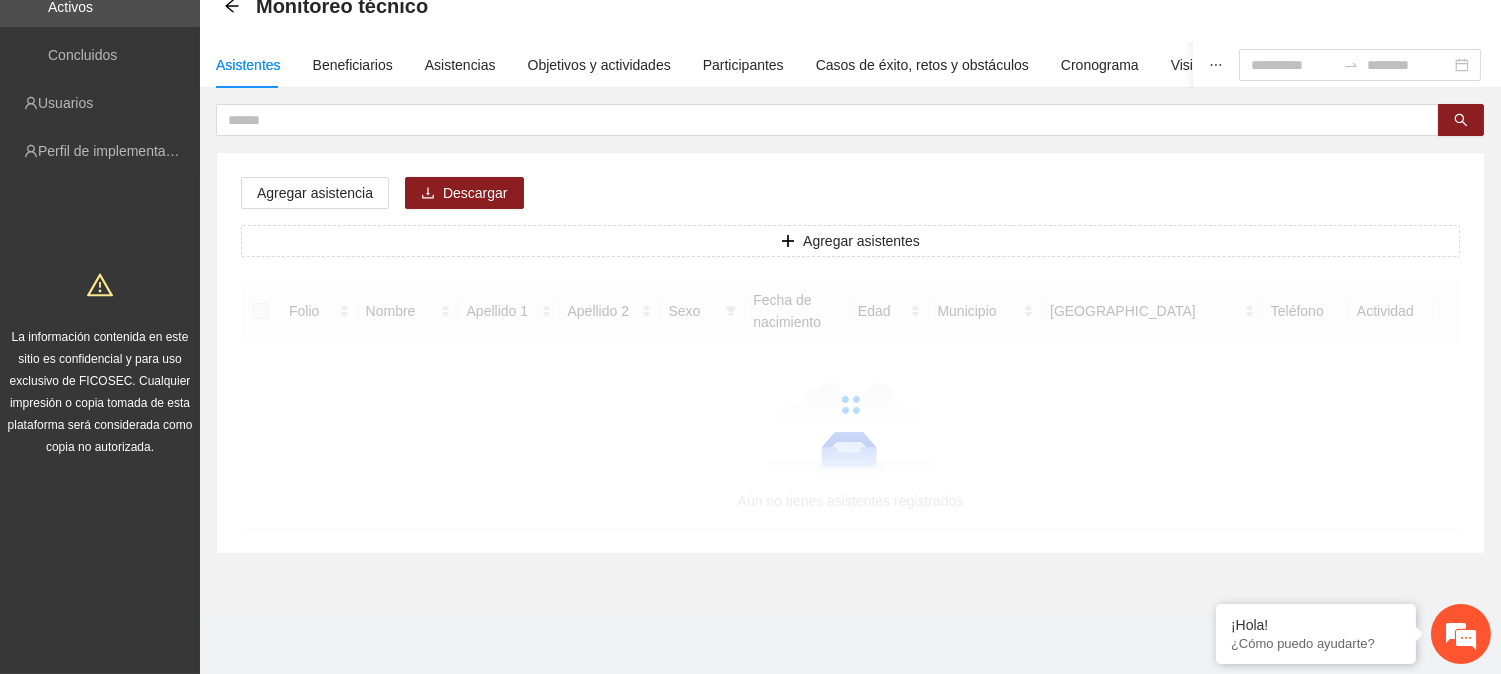 scroll, scrollTop: 0, scrollLeft: 0, axis: both 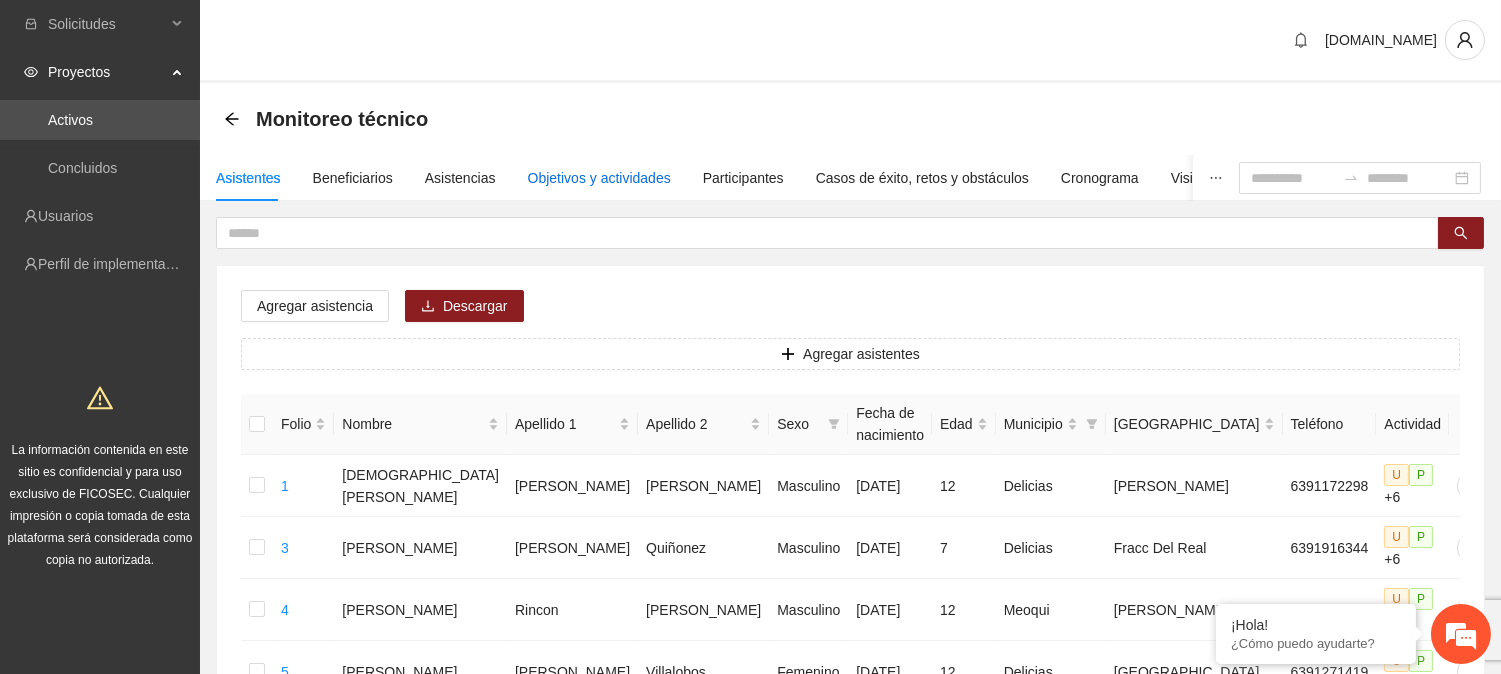 click on "Objetivos y actividades" at bounding box center (599, 178) 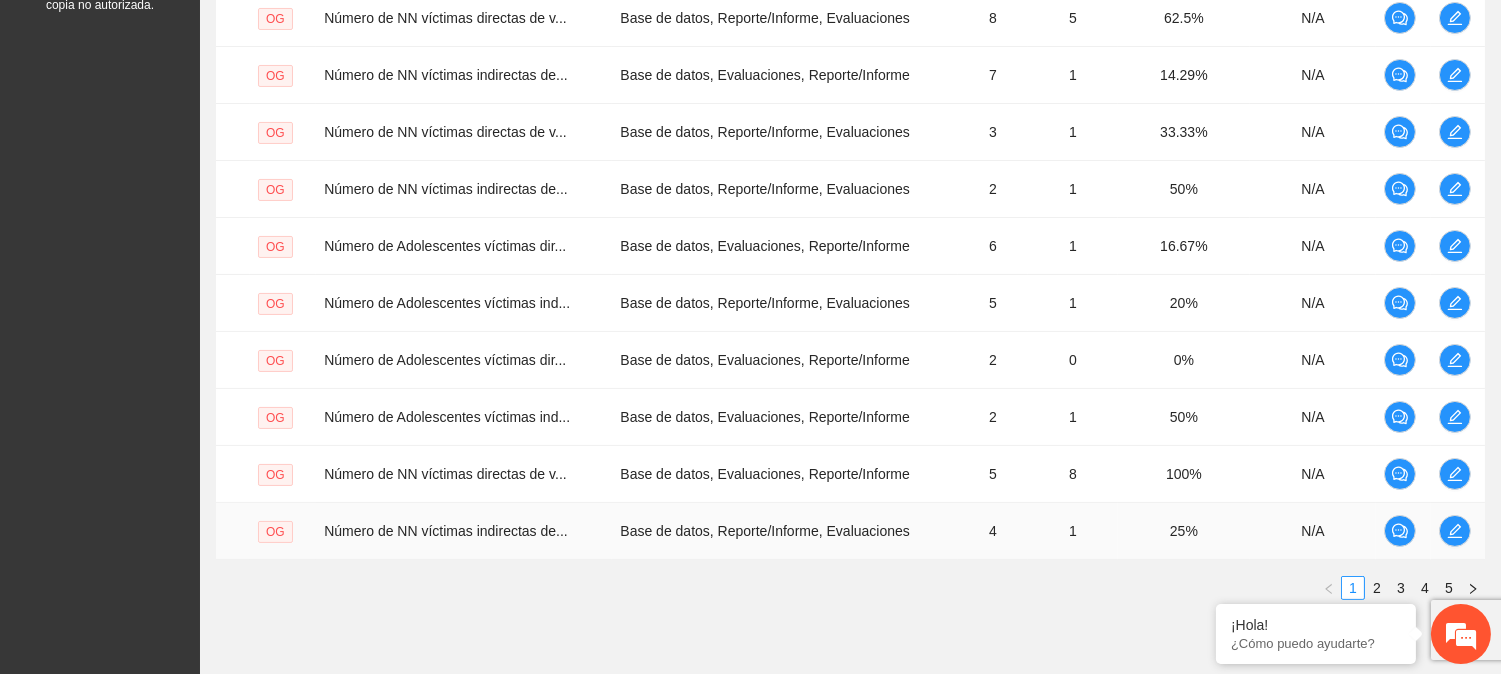 scroll, scrollTop: 633, scrollLeft: 0, axis: vertical 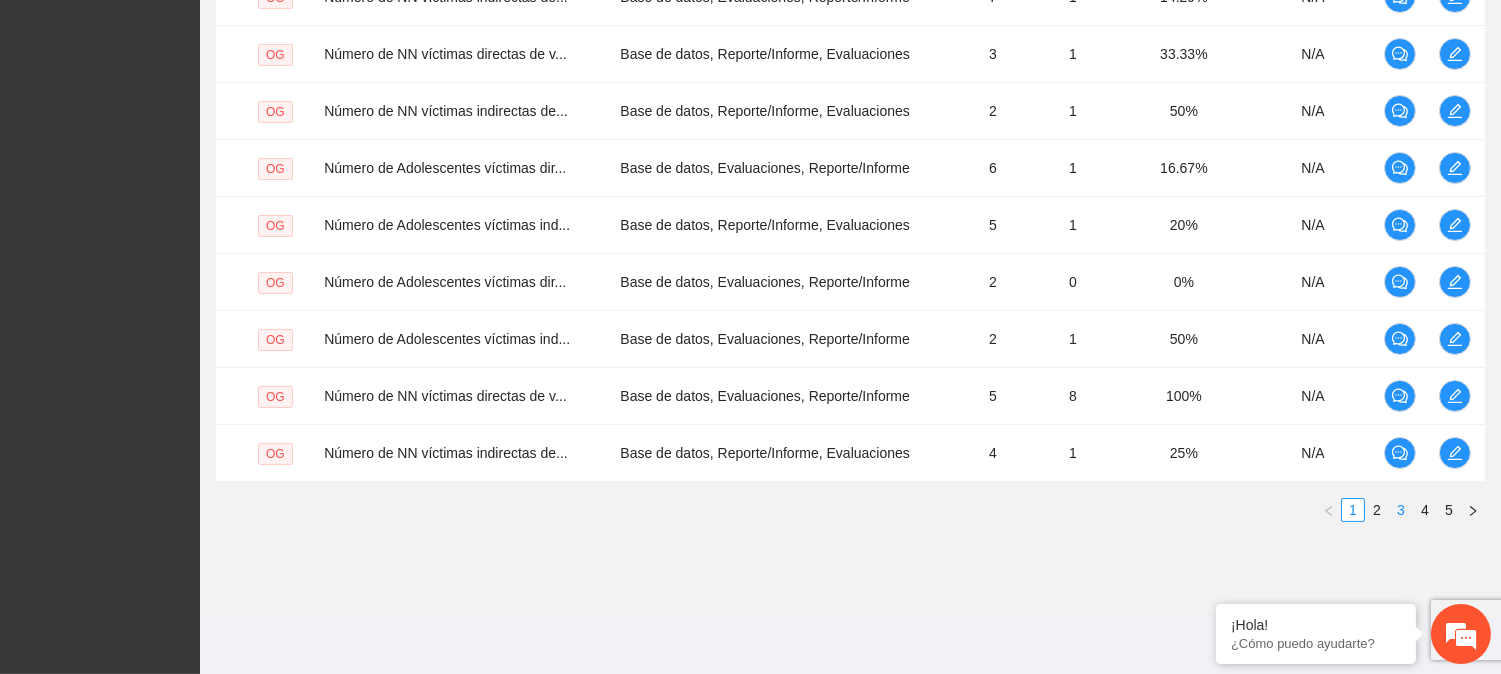 click on "3" at bounding box center [1401, 510] 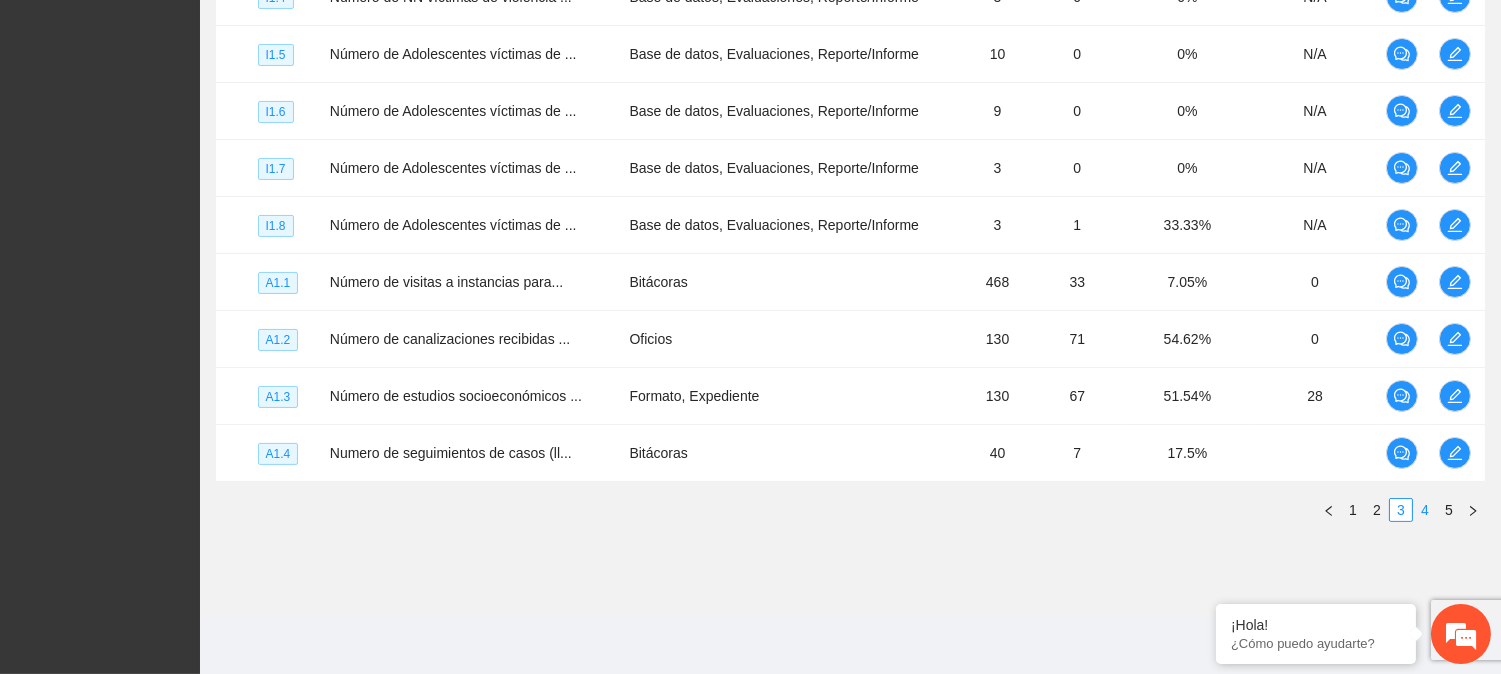 click on "4" at bounding box center (1425, 510) 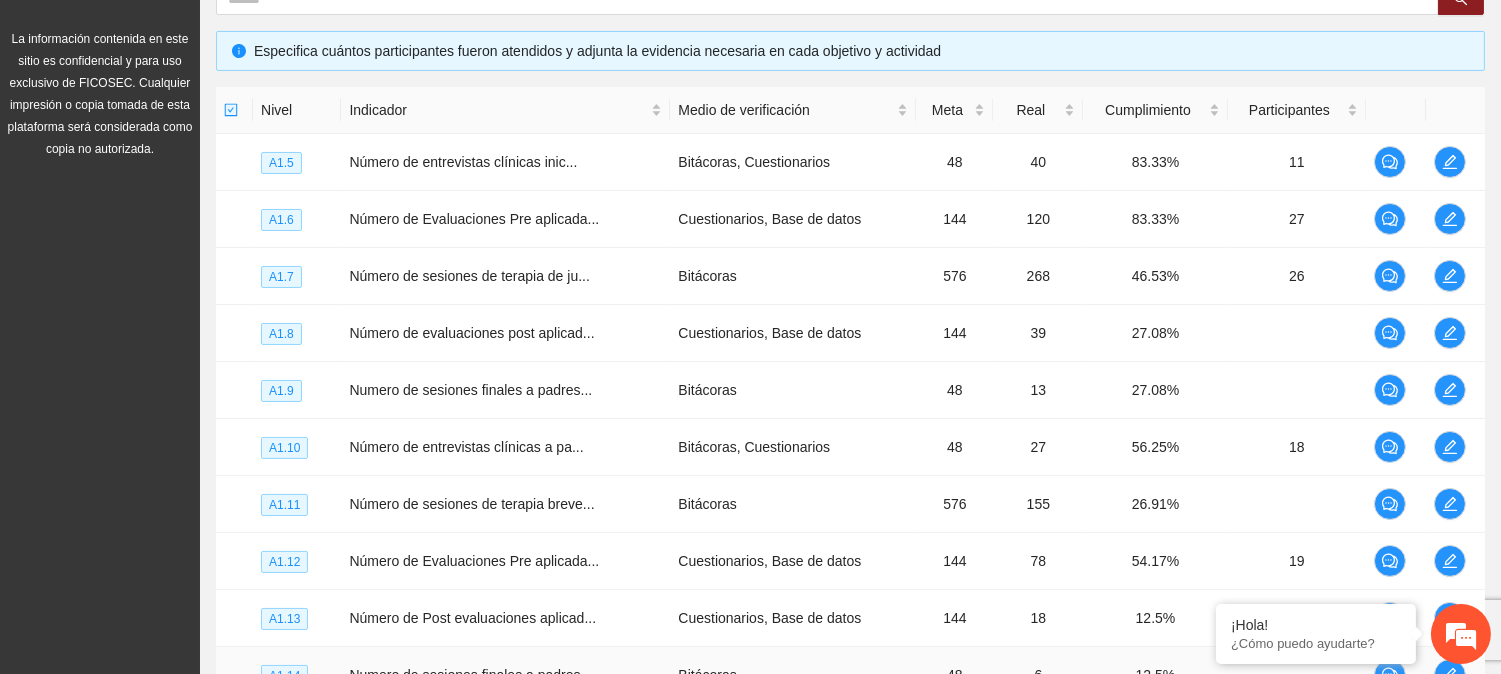 scroll, scrollTop: 0, scrollLeft: 0, axis: both 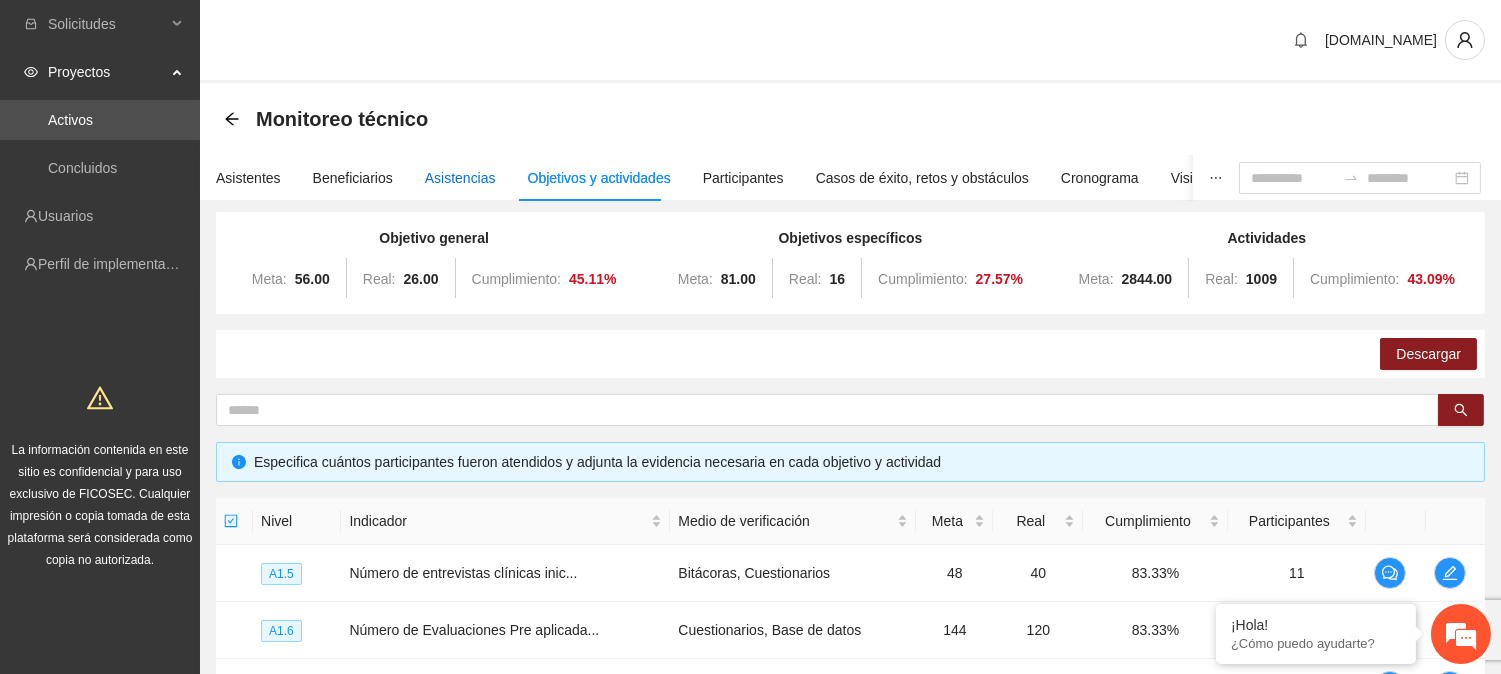 click on "Asistencias" at bounding box center (460, 178) 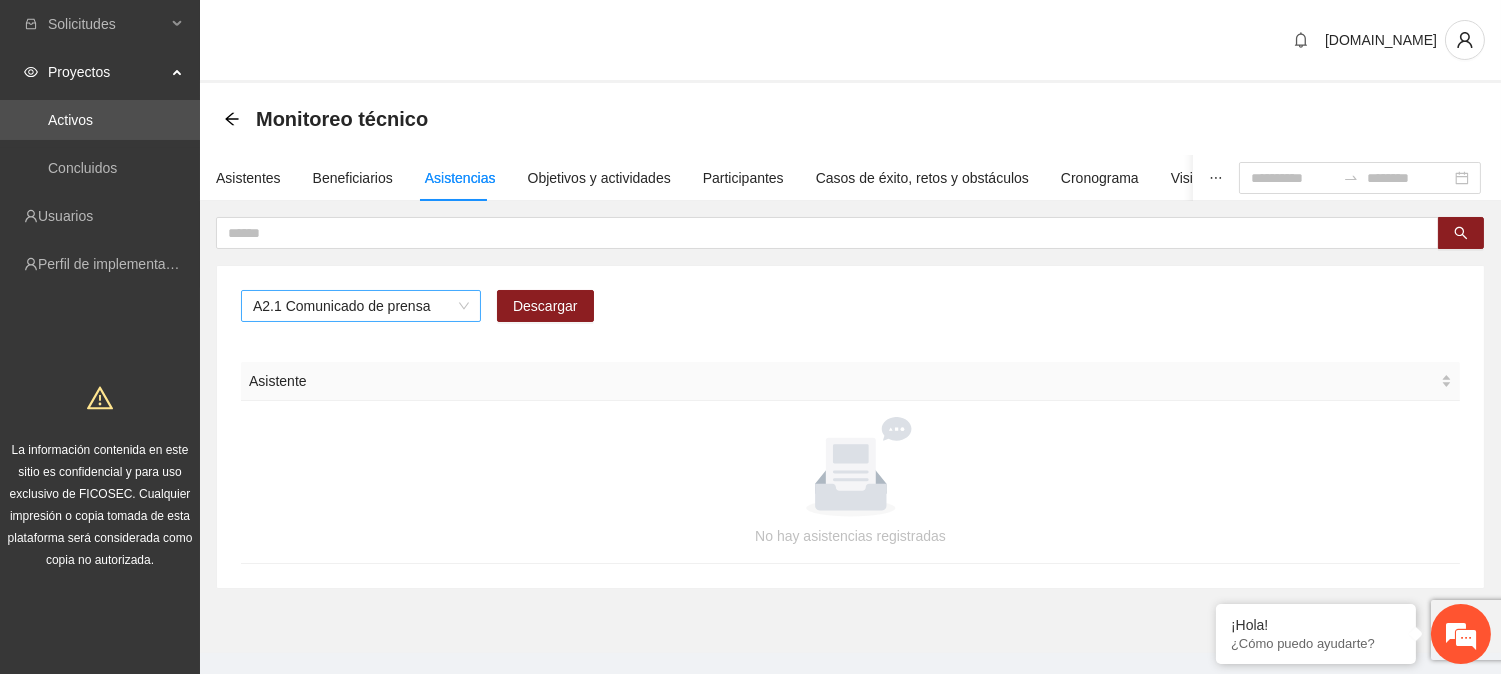 click on "A2.1 Comunicado de prensa" at bounding box center [361, 306] 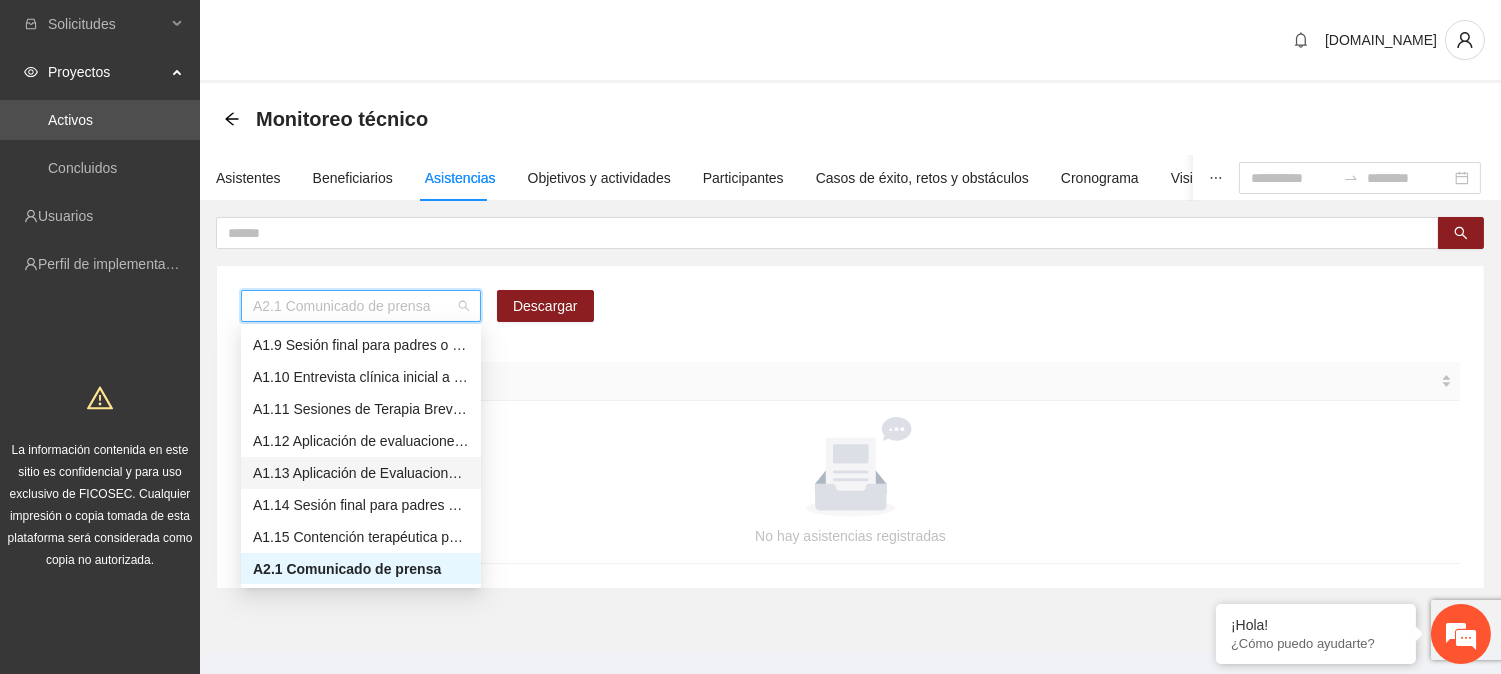 scroll, scrollTop: 144, scrollLeft: 0, axis: vertical 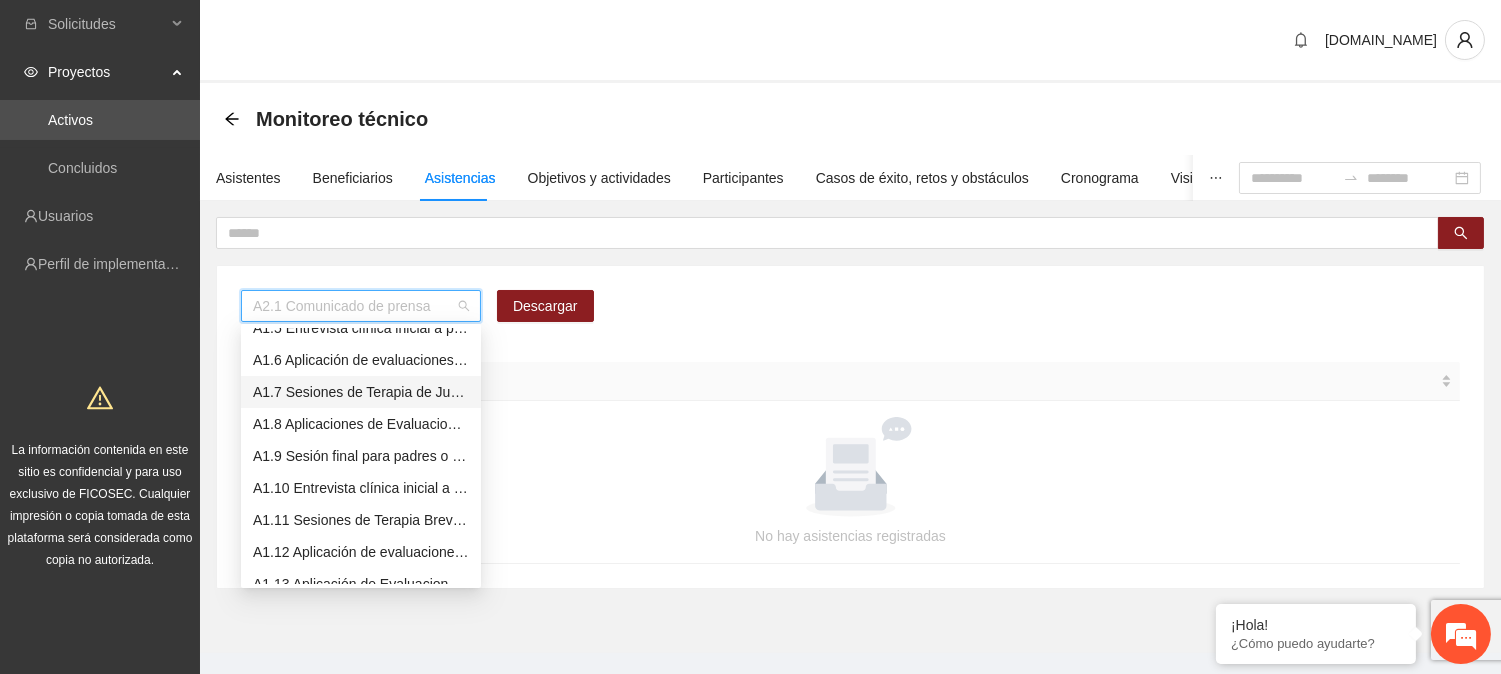 click on "A1.7 Sesiones de Terapia de Juego para niños y niñas" at bounding box center [361, 392] 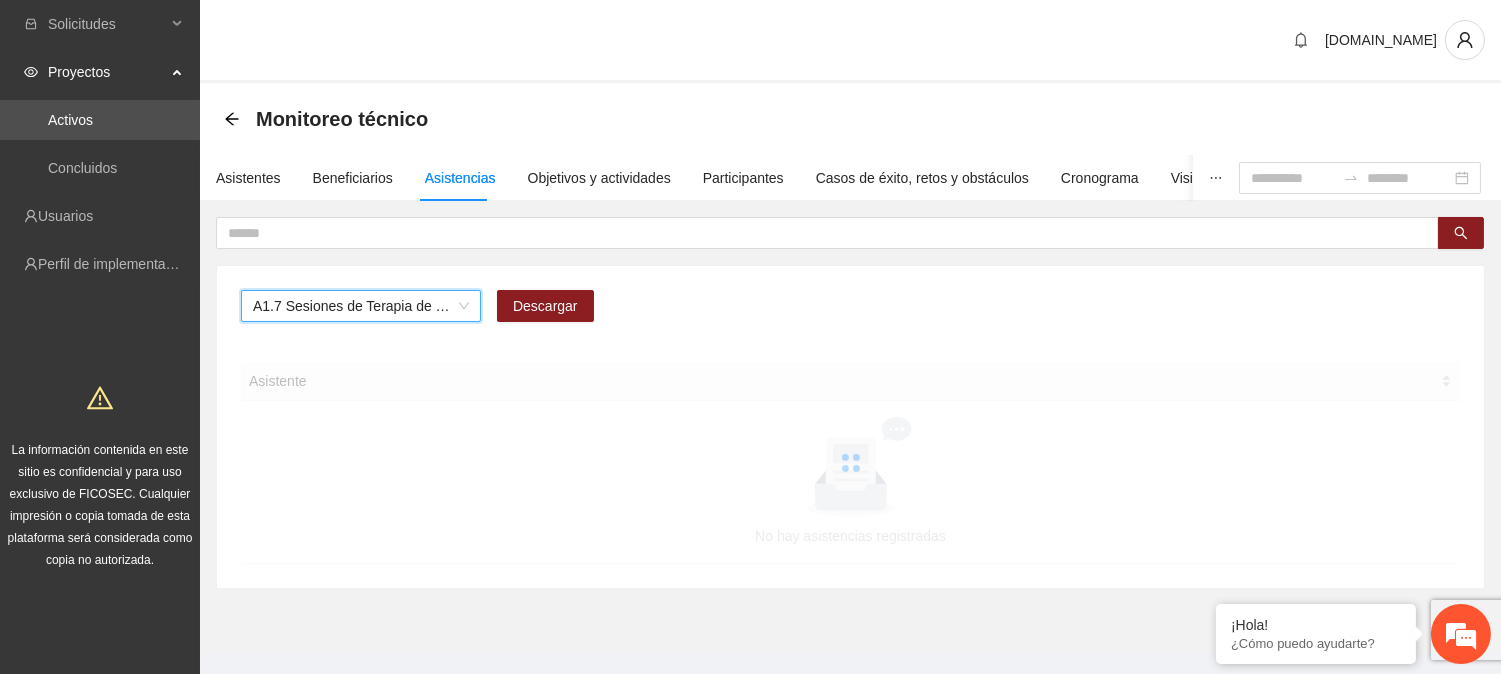 click on "A1.7 Sesiones de Terapia de Juego para niños y niñas" at bounding box center [361, 306] 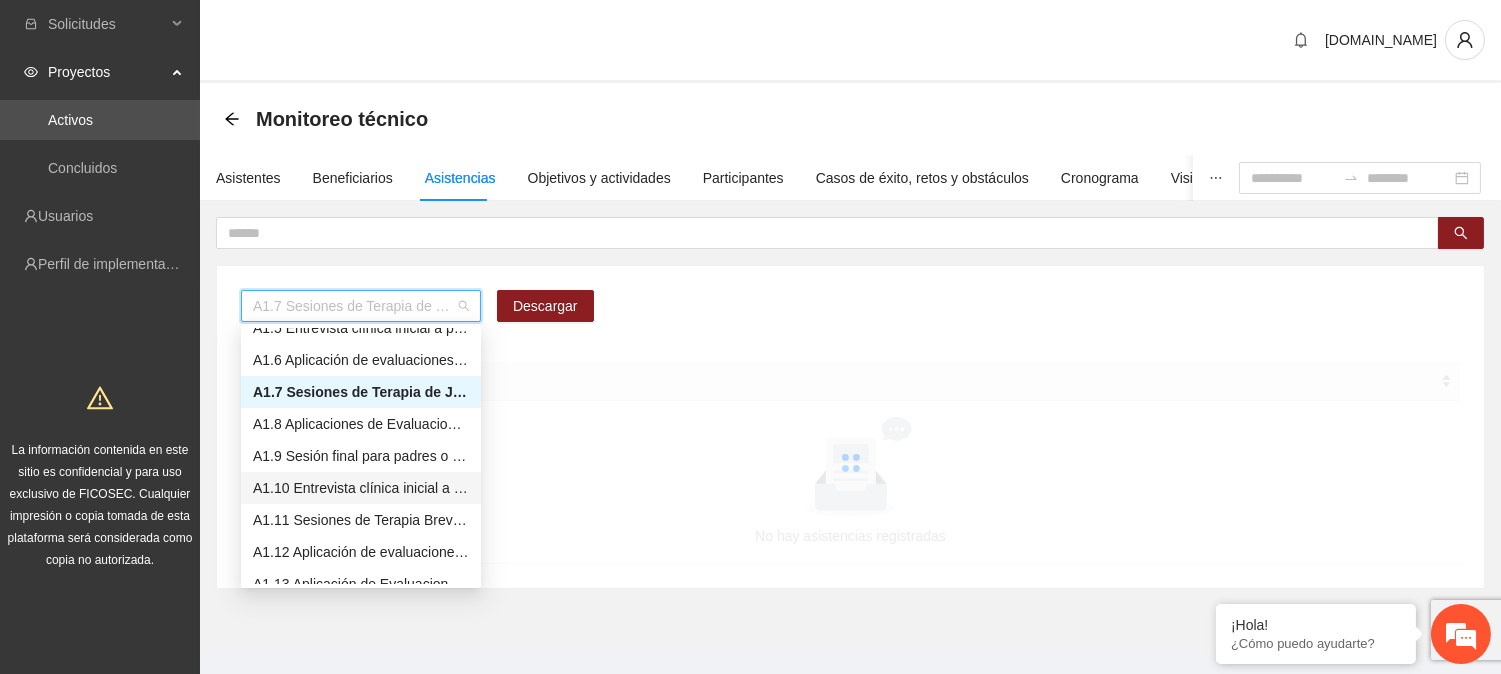 click on "A1.10 Entrevista clínica inicial a padres o tutores de Adolescentes" at bounding box center (361, 488) 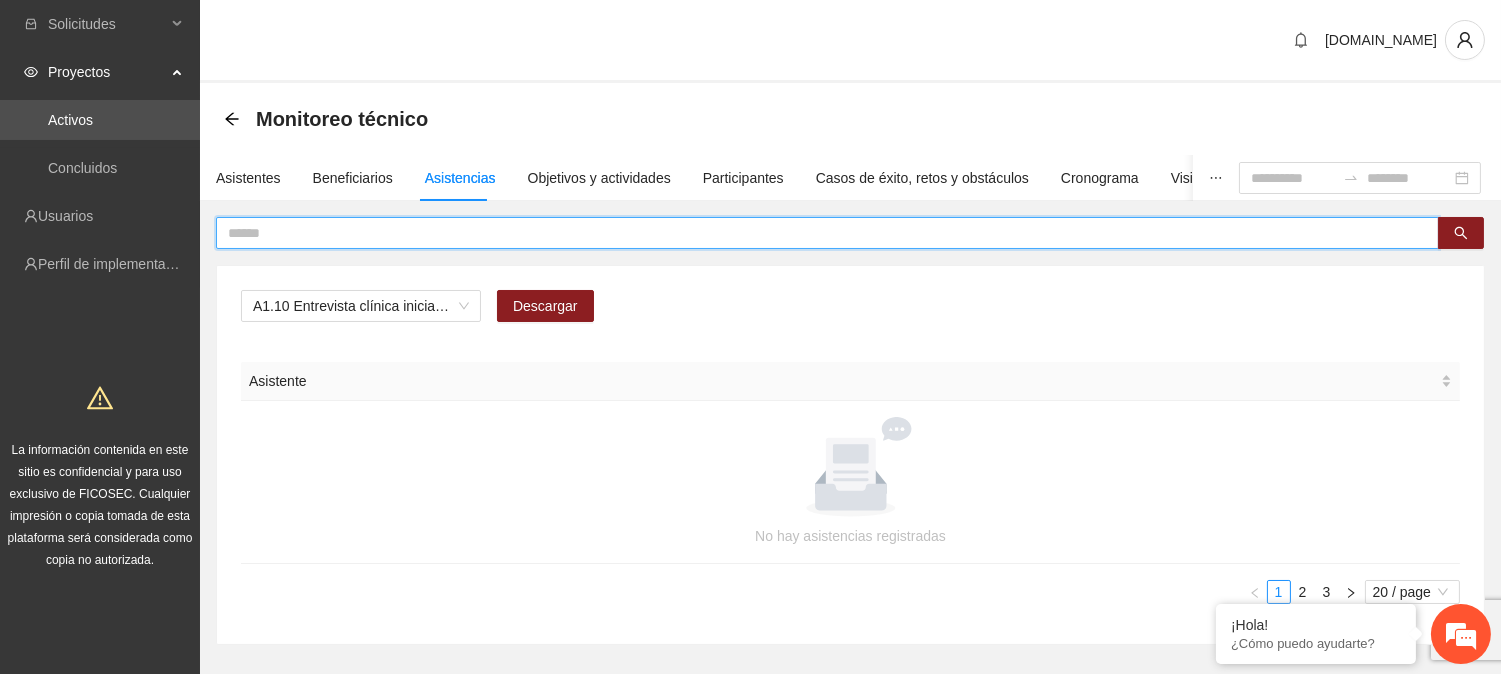 click at bounding box center (819, 233) 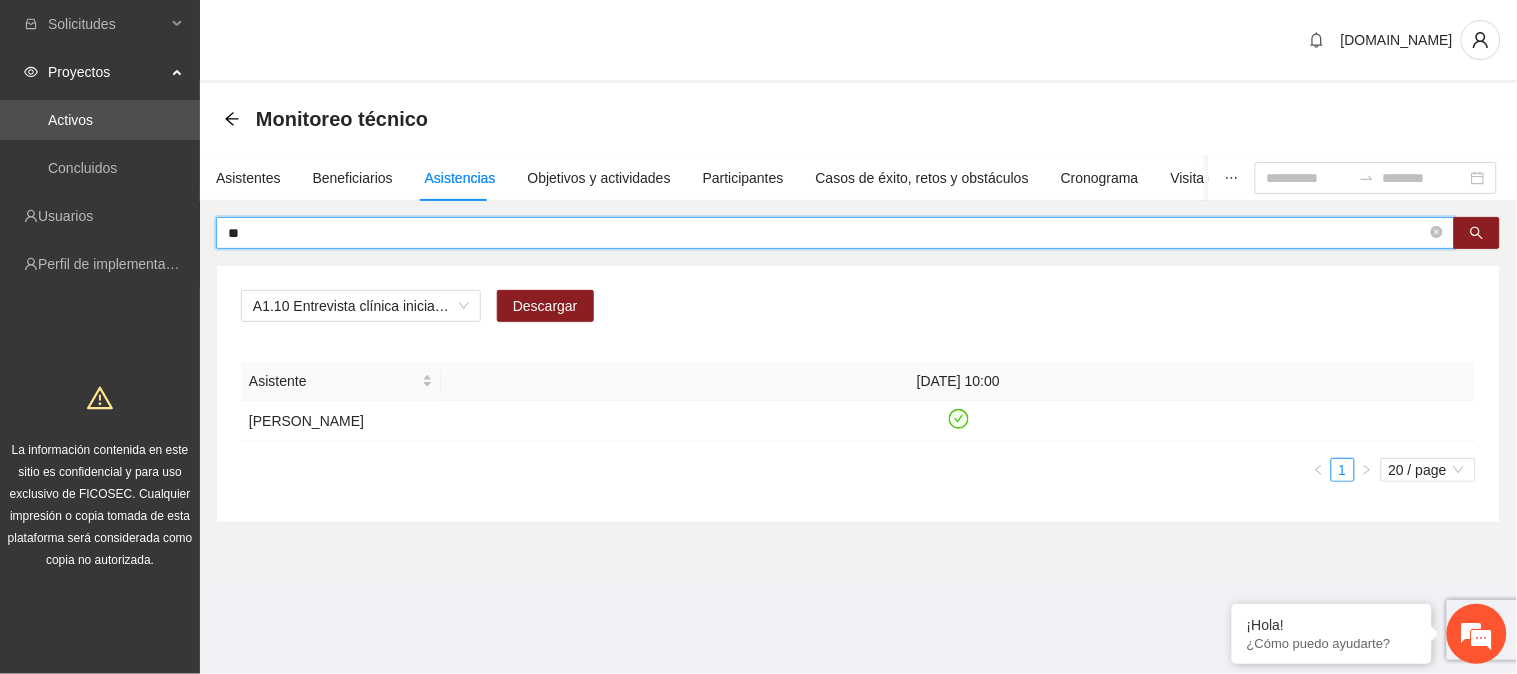 type on "*" 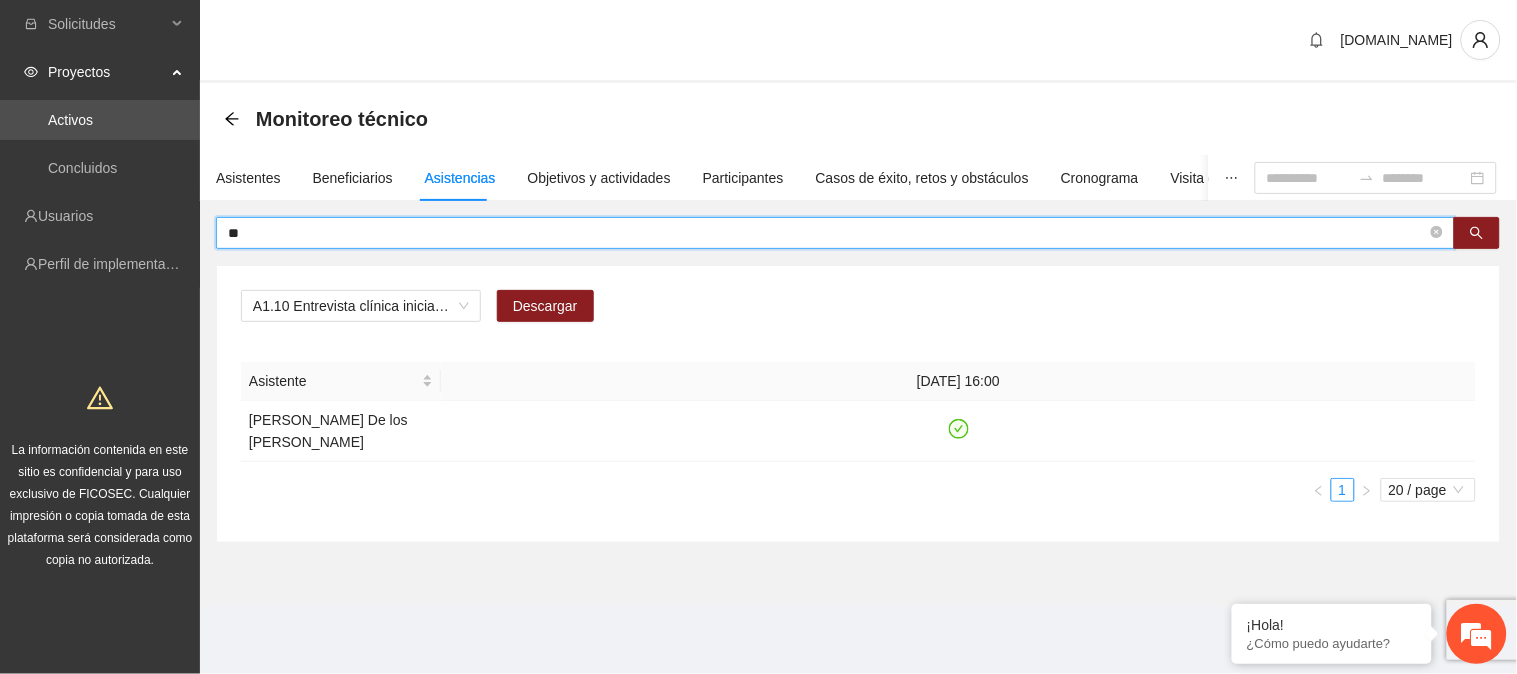 type on "*" 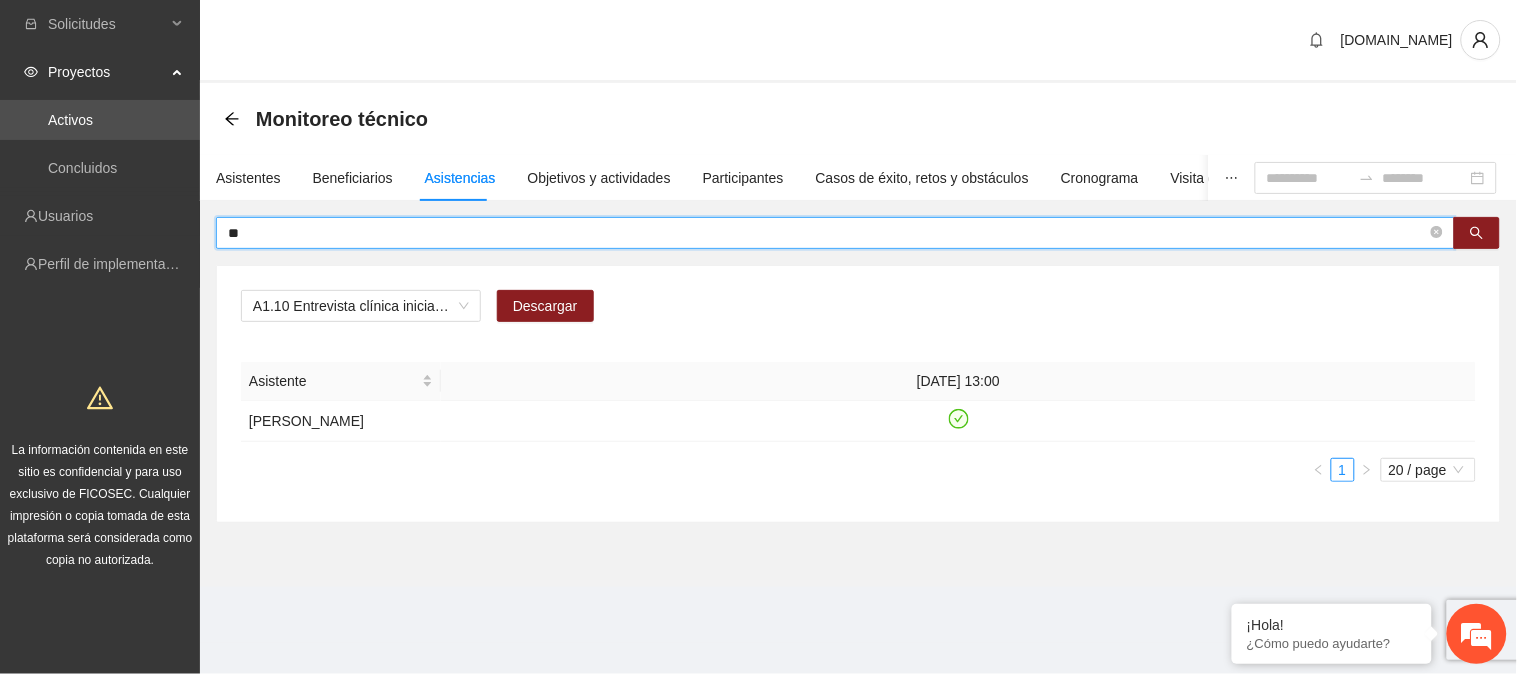 type on "*" 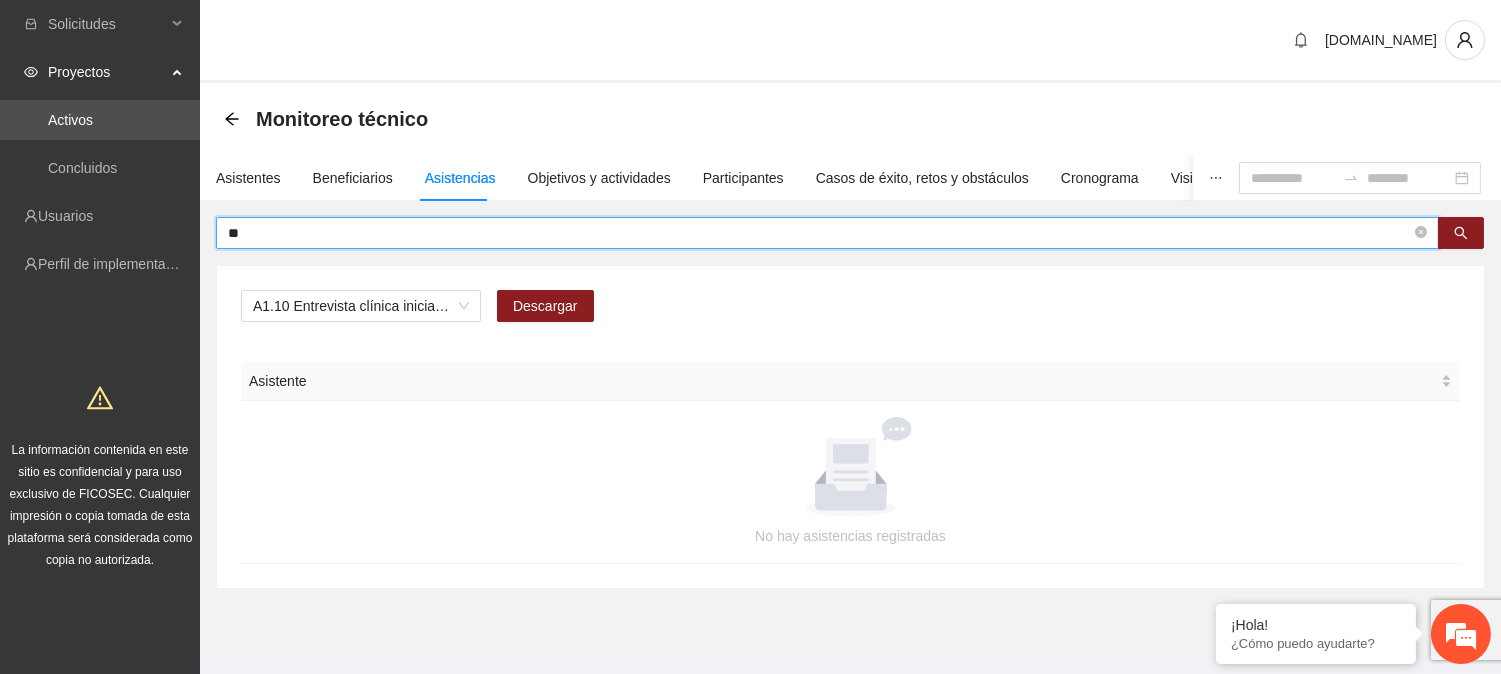 type on "*" 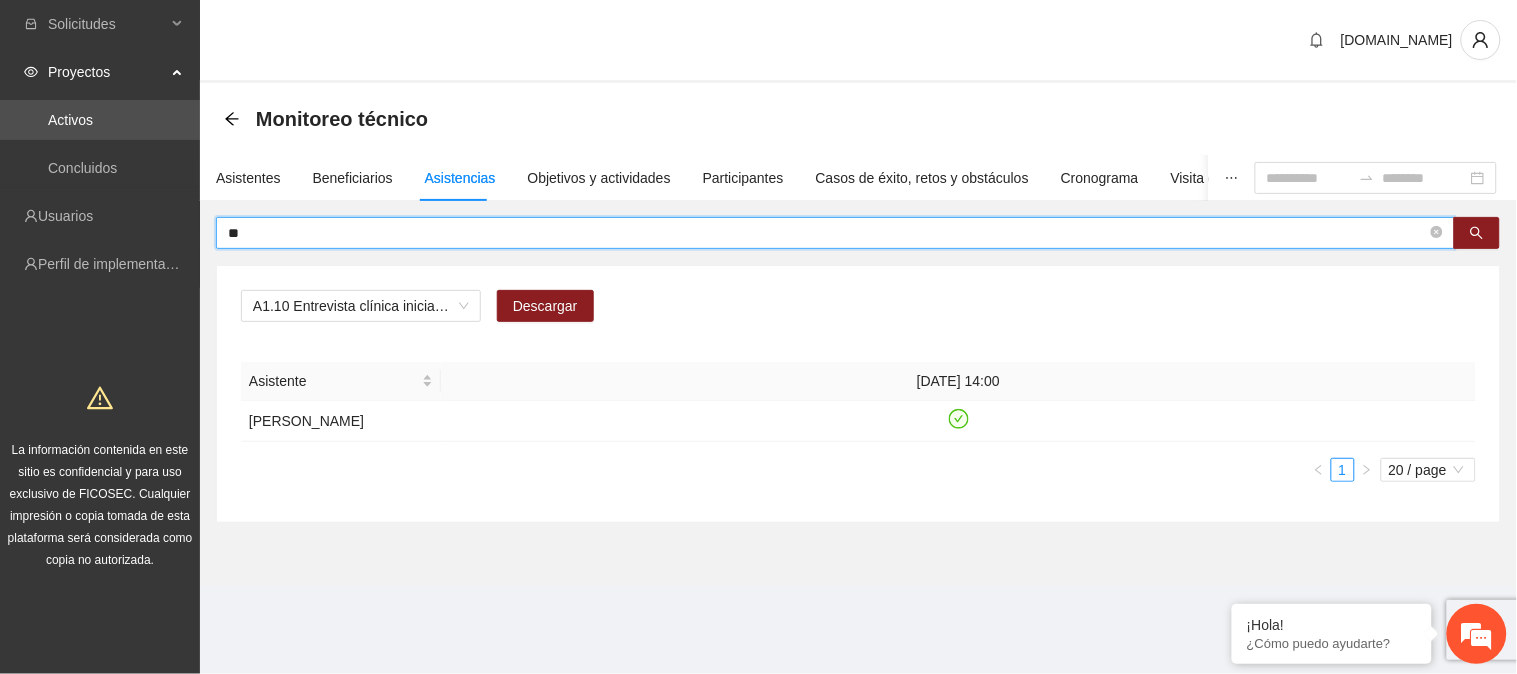 type on "*" 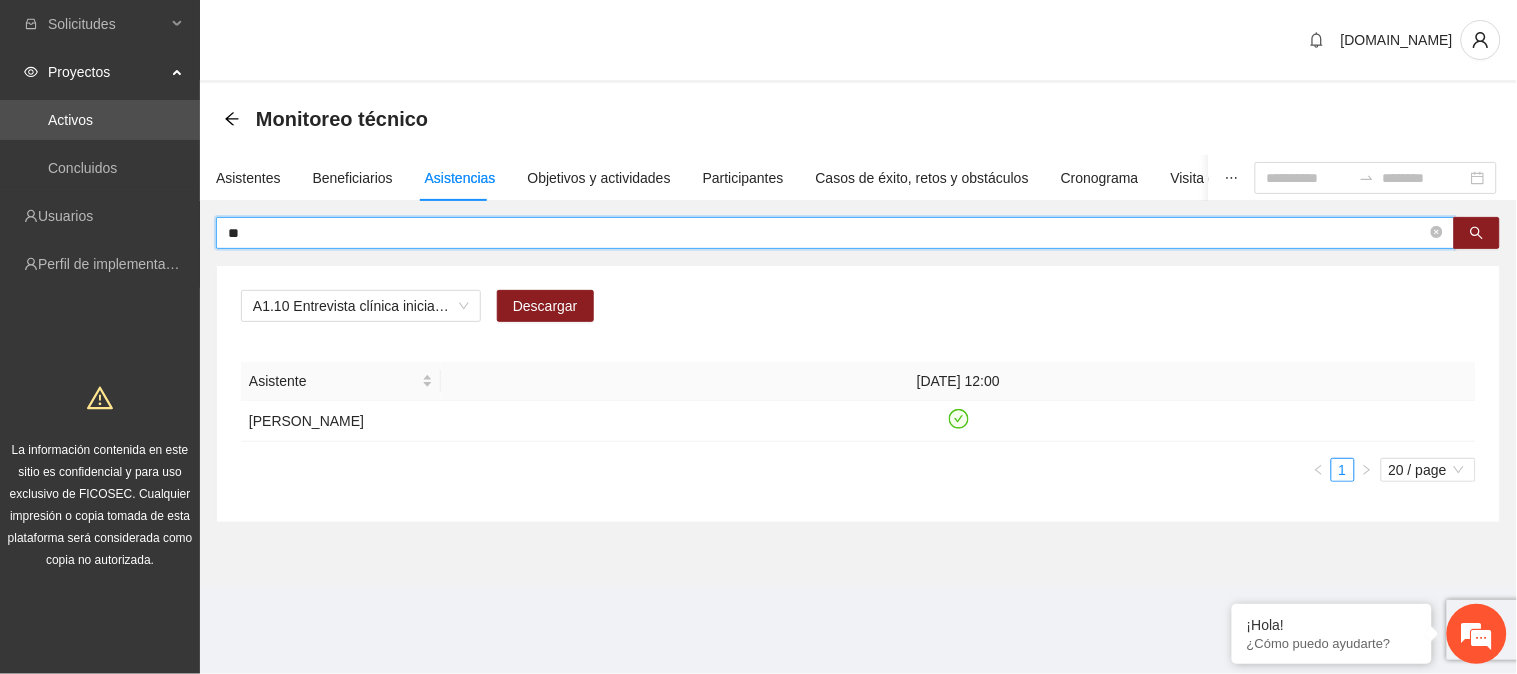type on "*" 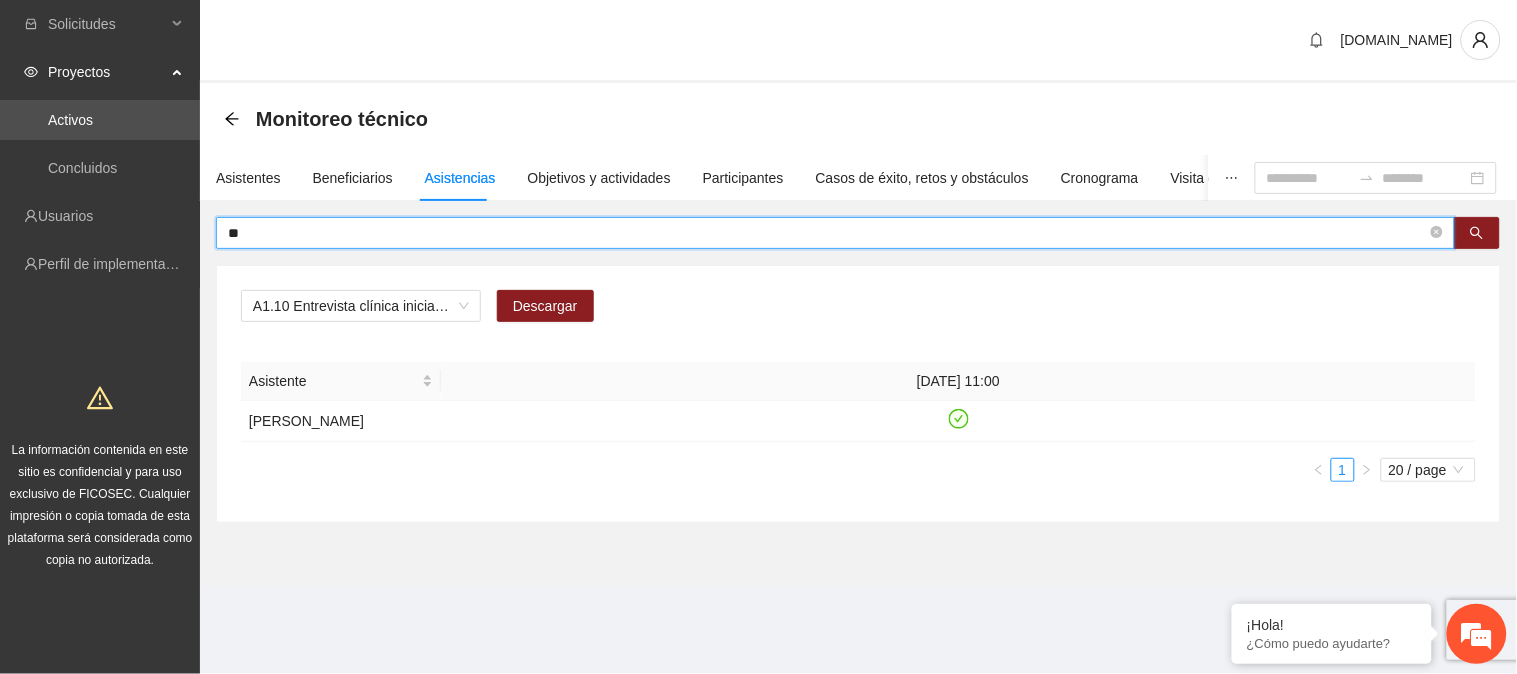 type on "*" 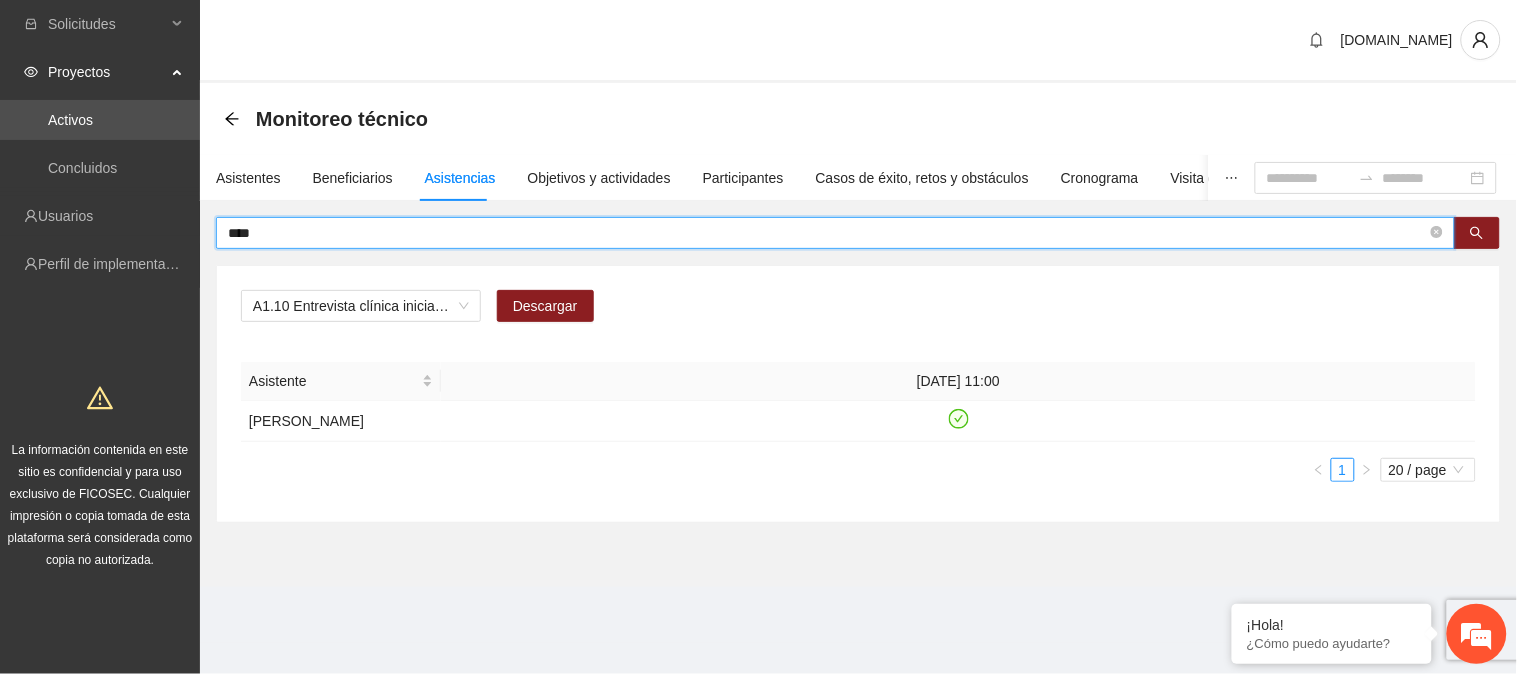 type on "****" 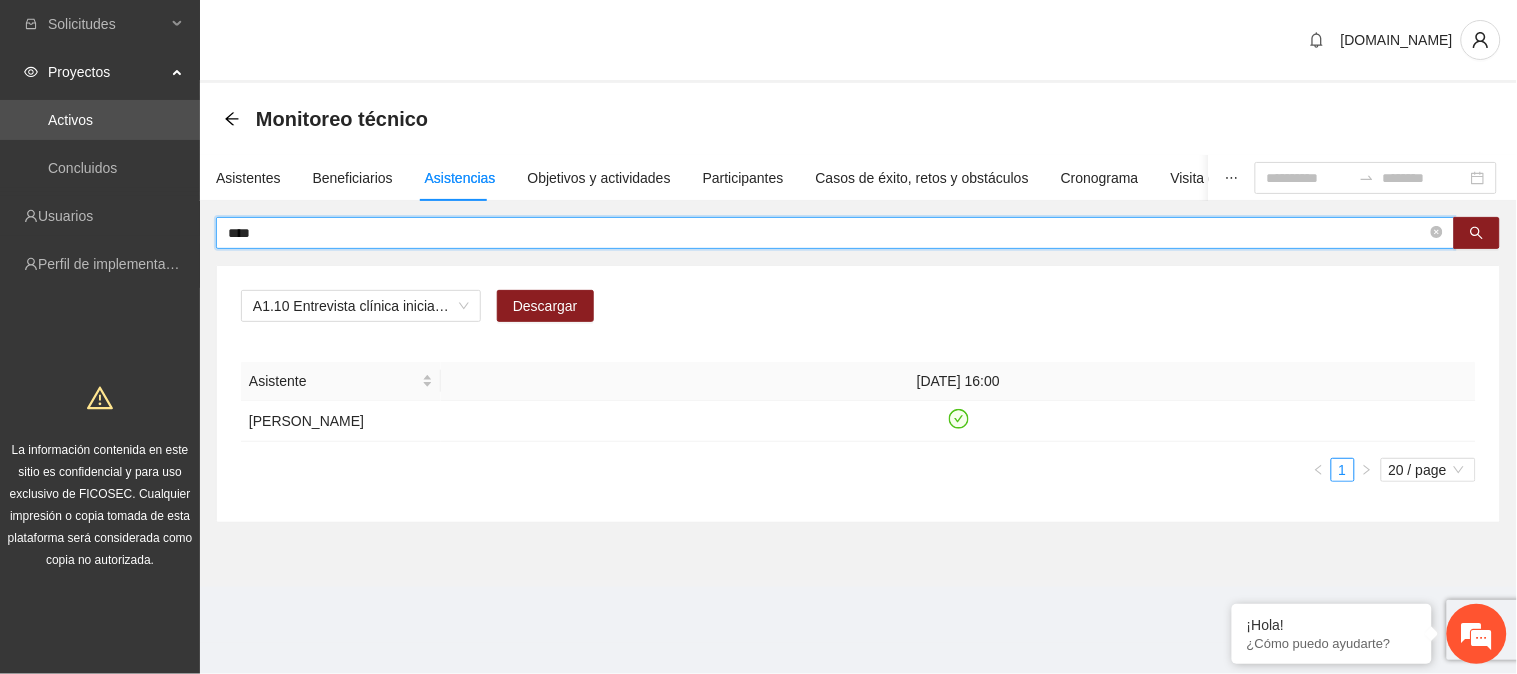 drag, startPoint x: 285, startPoint y: 236, endPoint x: 215, endPoint y: 233, distance: 70.064255 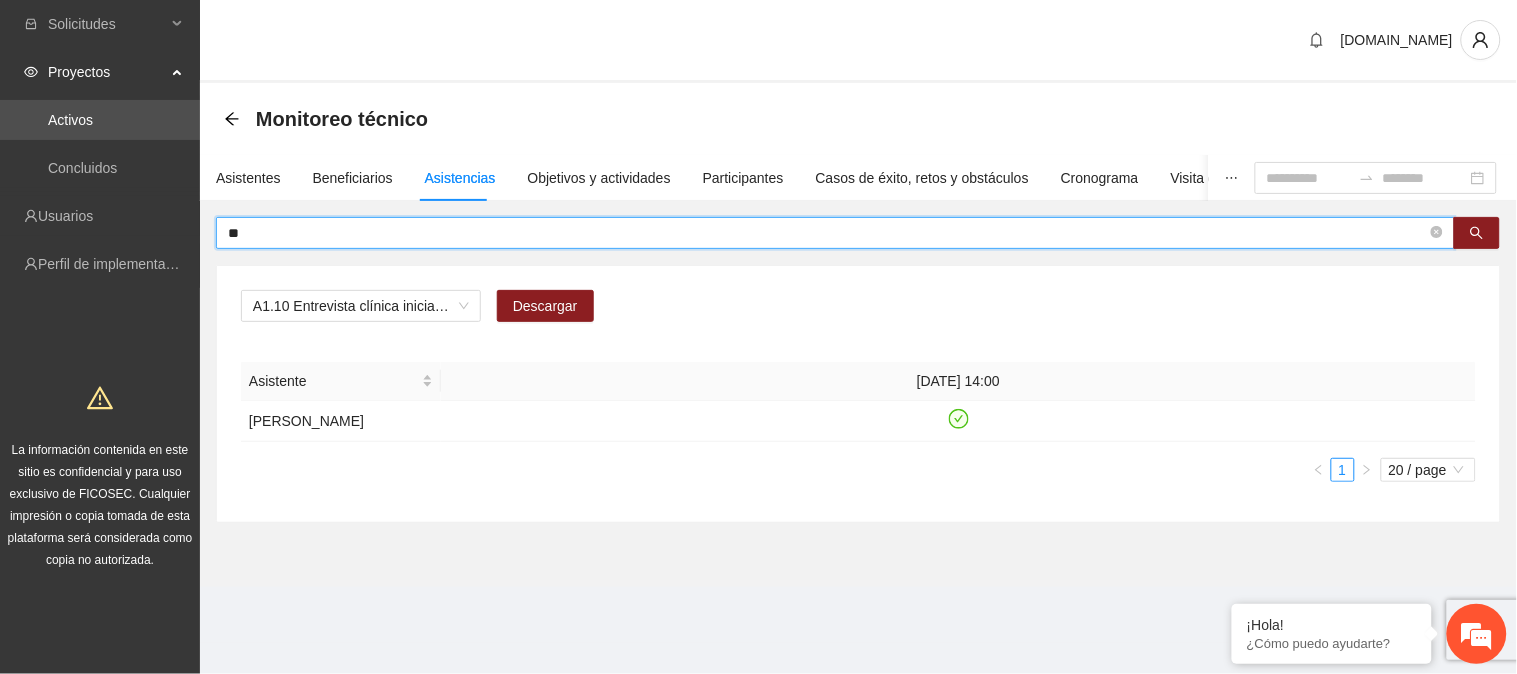 type on "*" 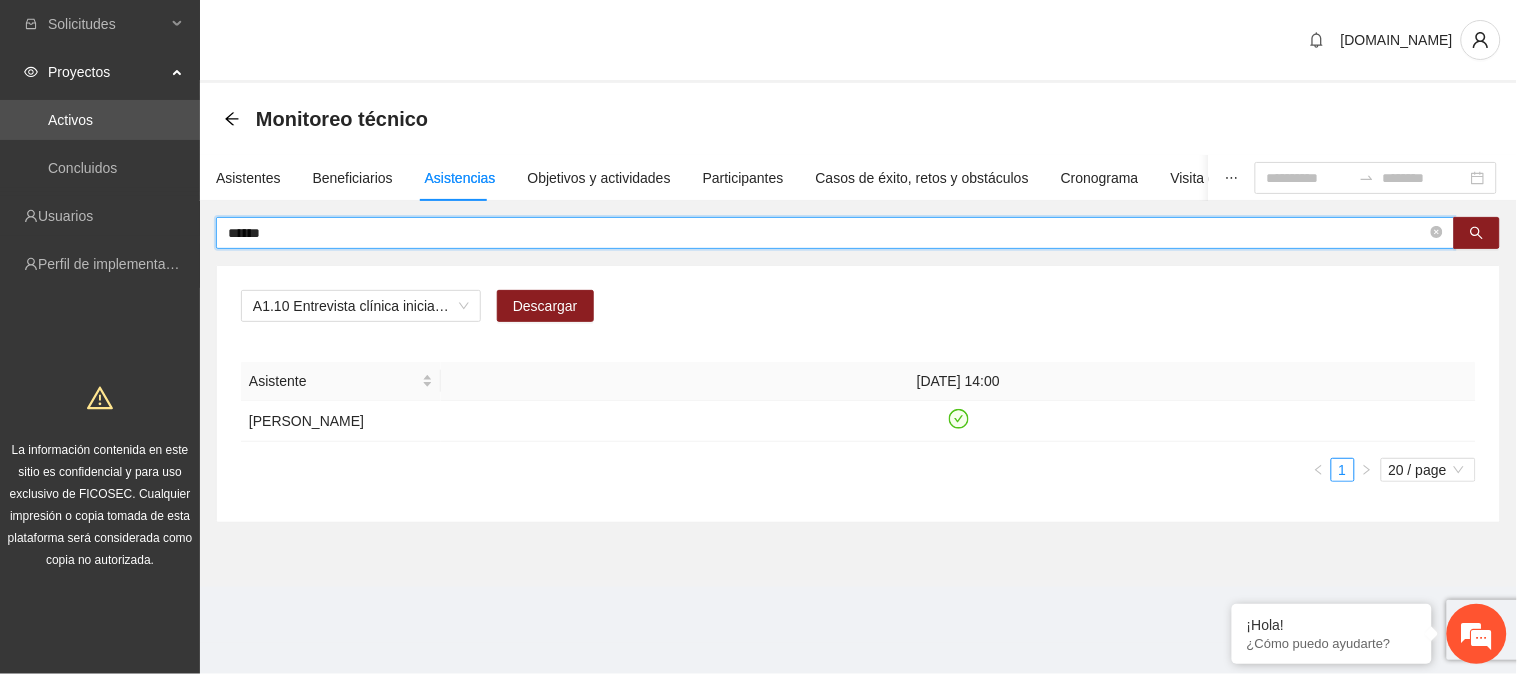 type on "******" 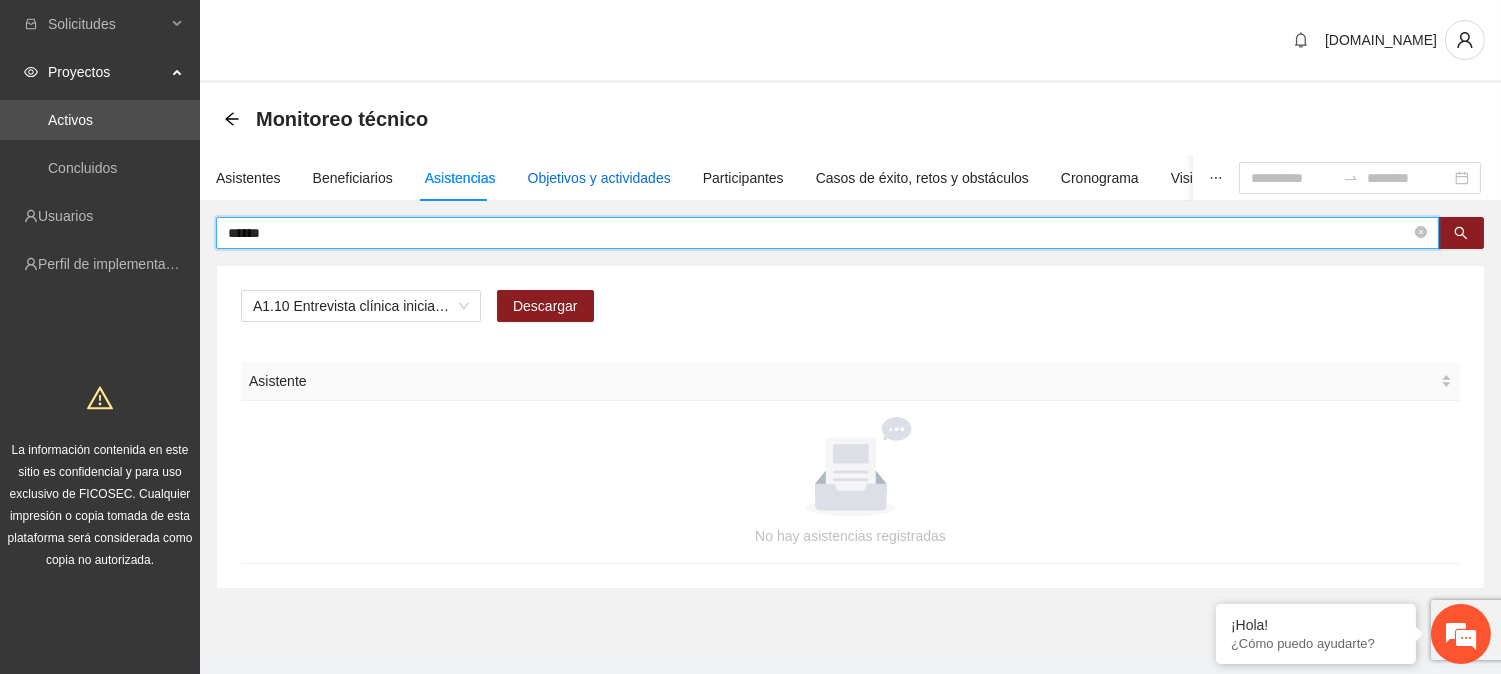 click on "Objetivos y actividades" at bounding box center [599, 178] 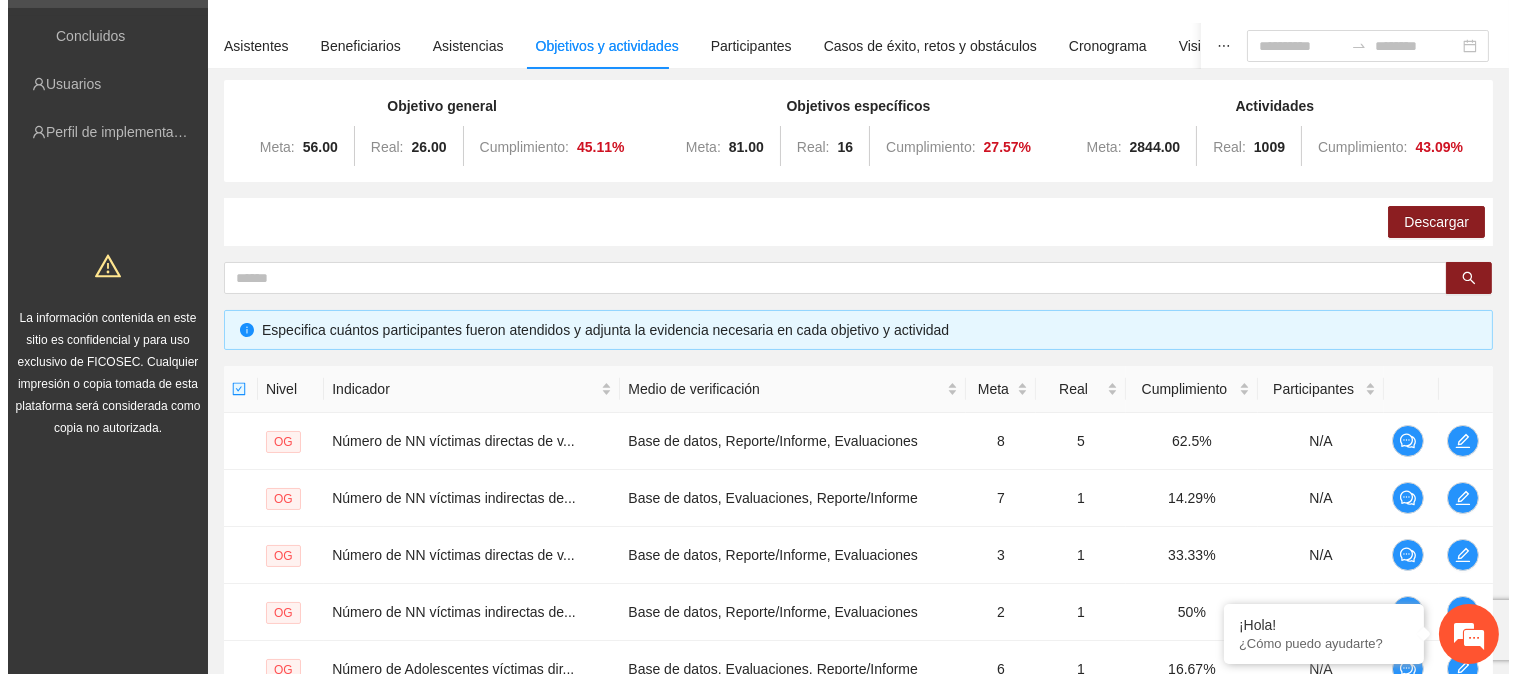 scroll, scrollTop: 0, scrollLeft: 0, axis: both 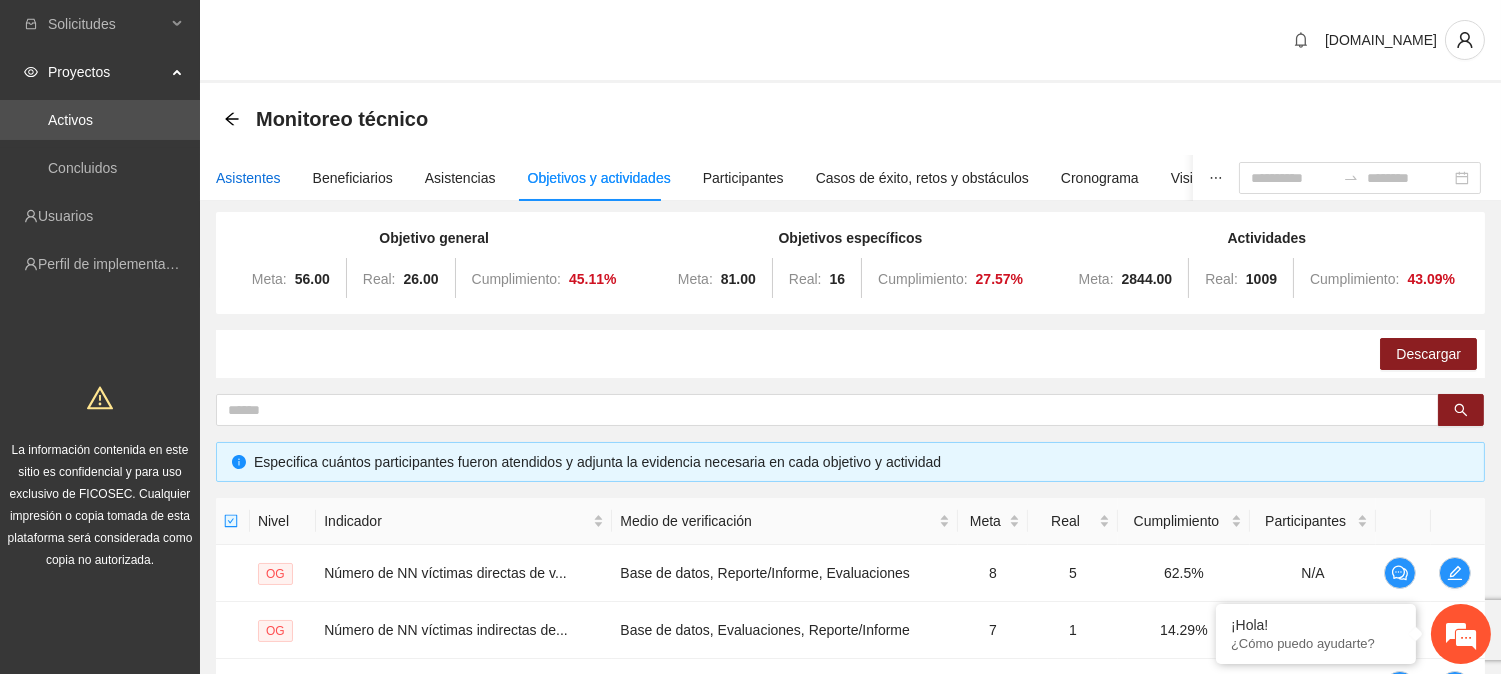 click on "Asistentes" at bounding box center (248, 178) 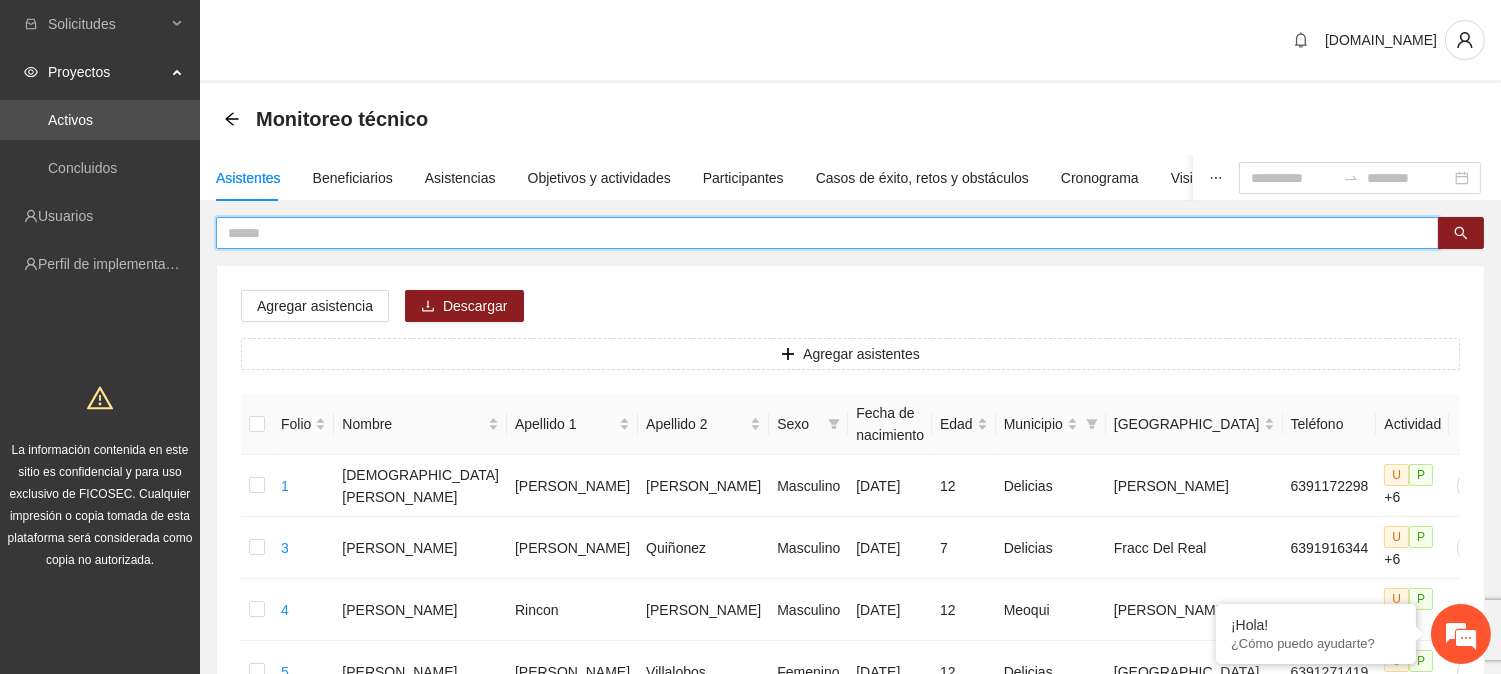 click at bounding box center (819, 233) 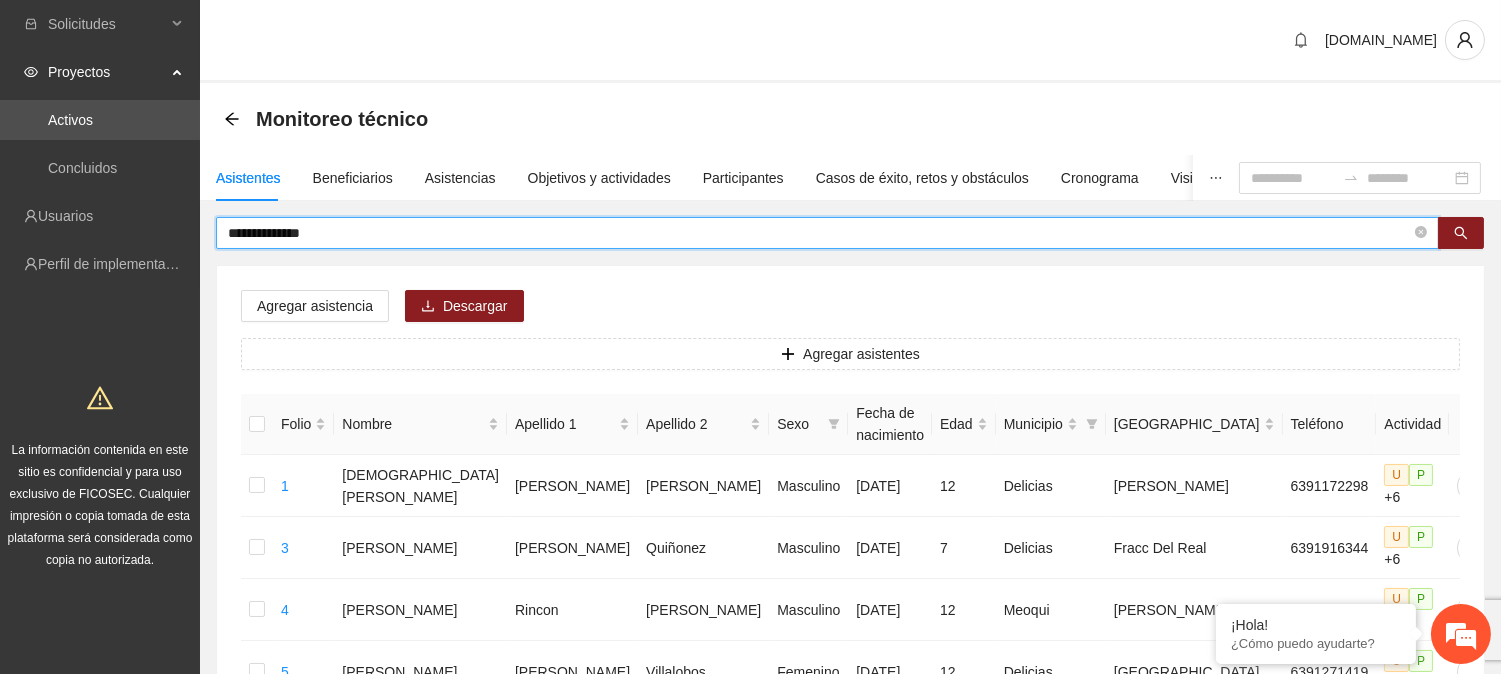 type on "**********" 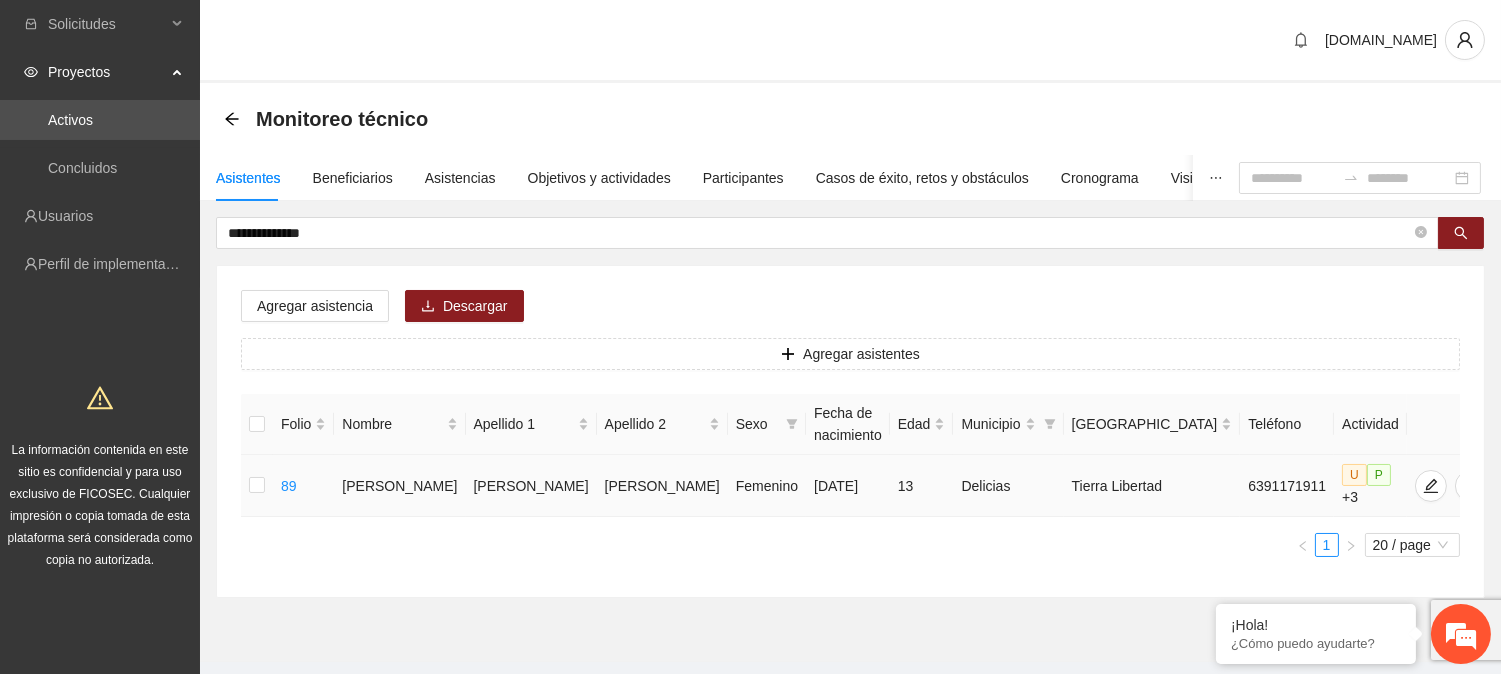 click at bounding box center (257, 486) 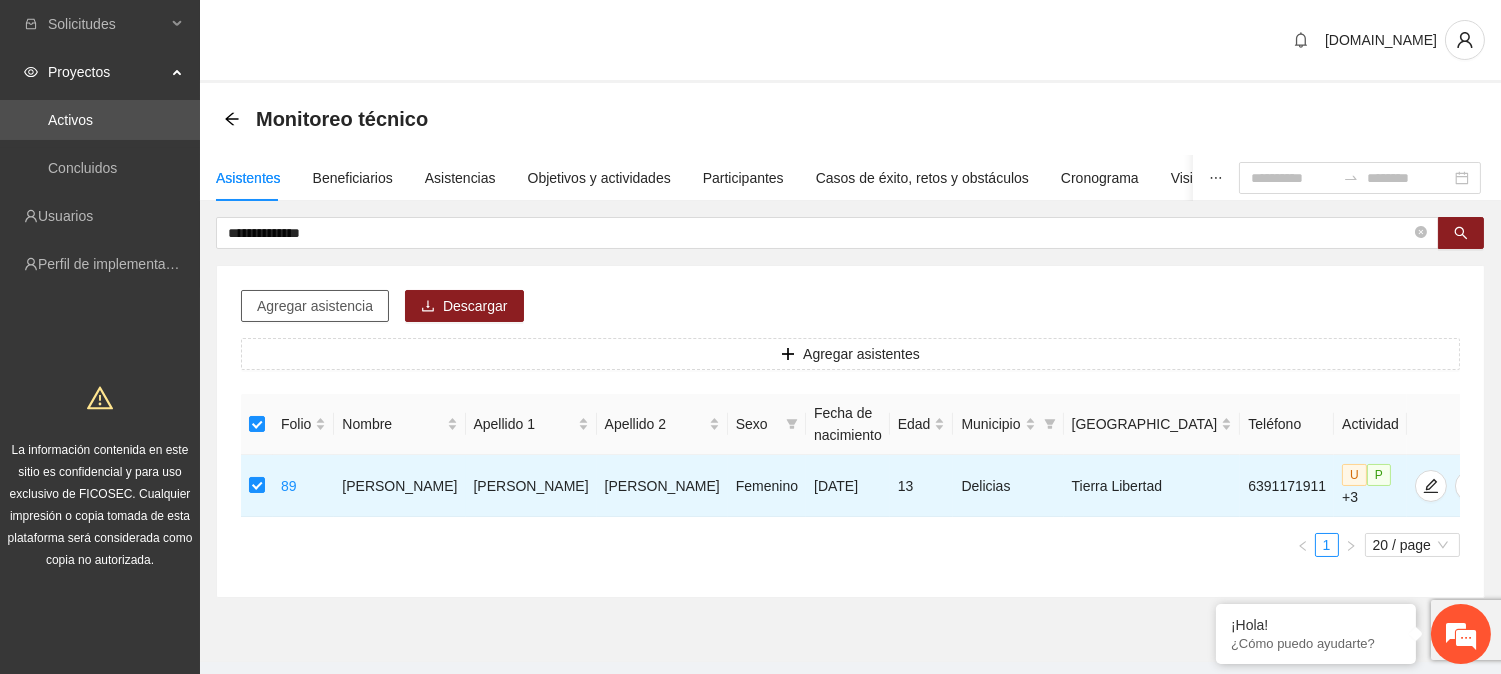 click on "Agregar asistencia" at bounding box center (315, 306) 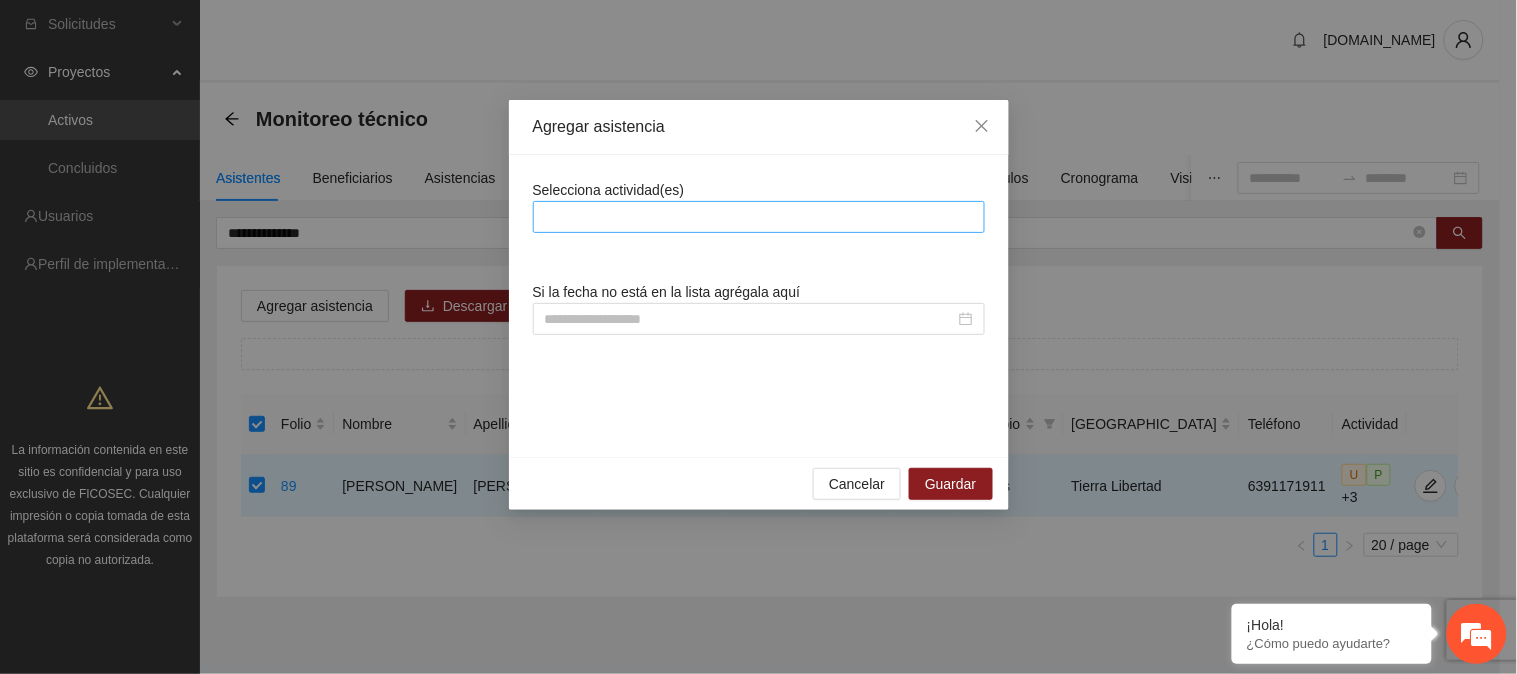 click at bounding box center [759, 217] 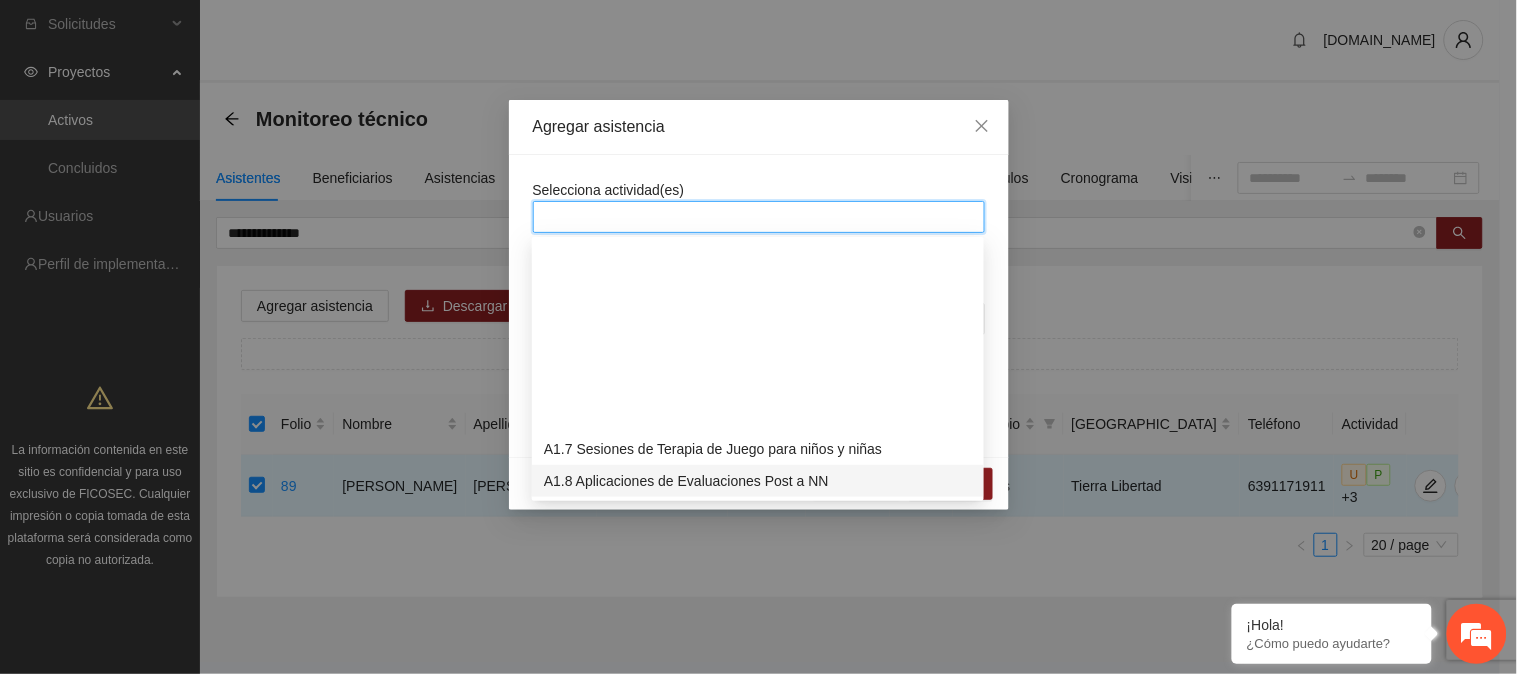 scroll, scrollTop: 222, scrollLeft: 0, axis: vertical 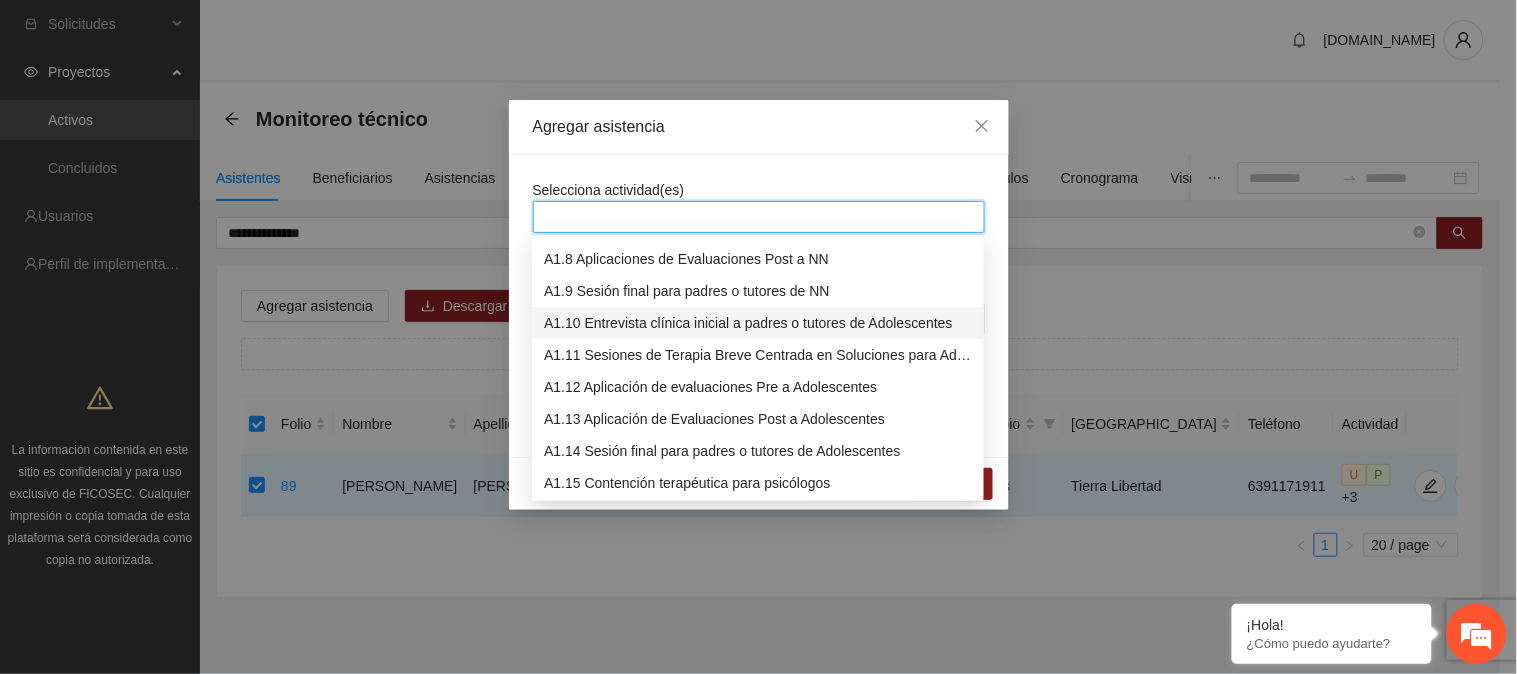 click on "A1.10 Entrevista clínica inicial a padres o tutores de Adolescentes" at bounding box center [758, 323] 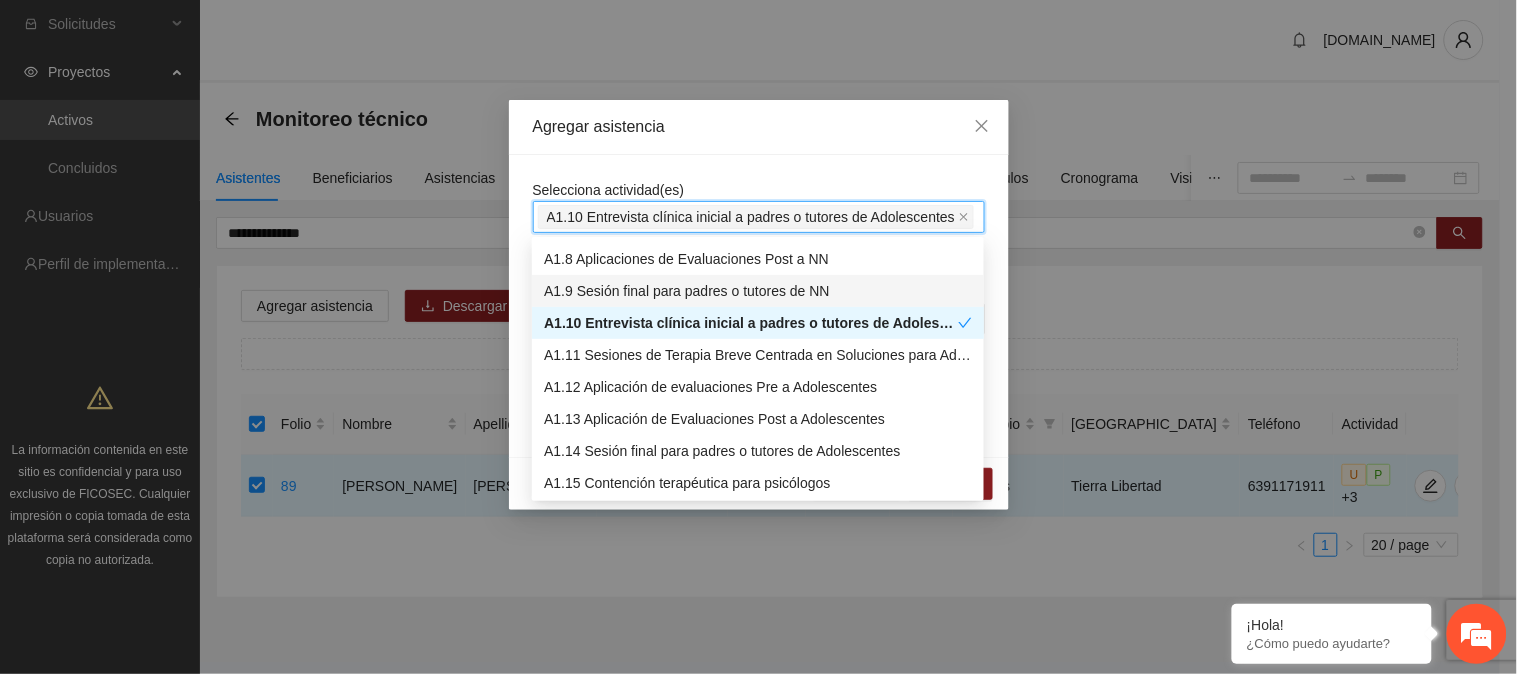 click on "Selecciona actividad(es) A1.10 Entrevista clínica inicial a padres o tutores de Adolescentes   Si la fecha no está en la lista agrégala aquí" at bounding box center [759, 306] 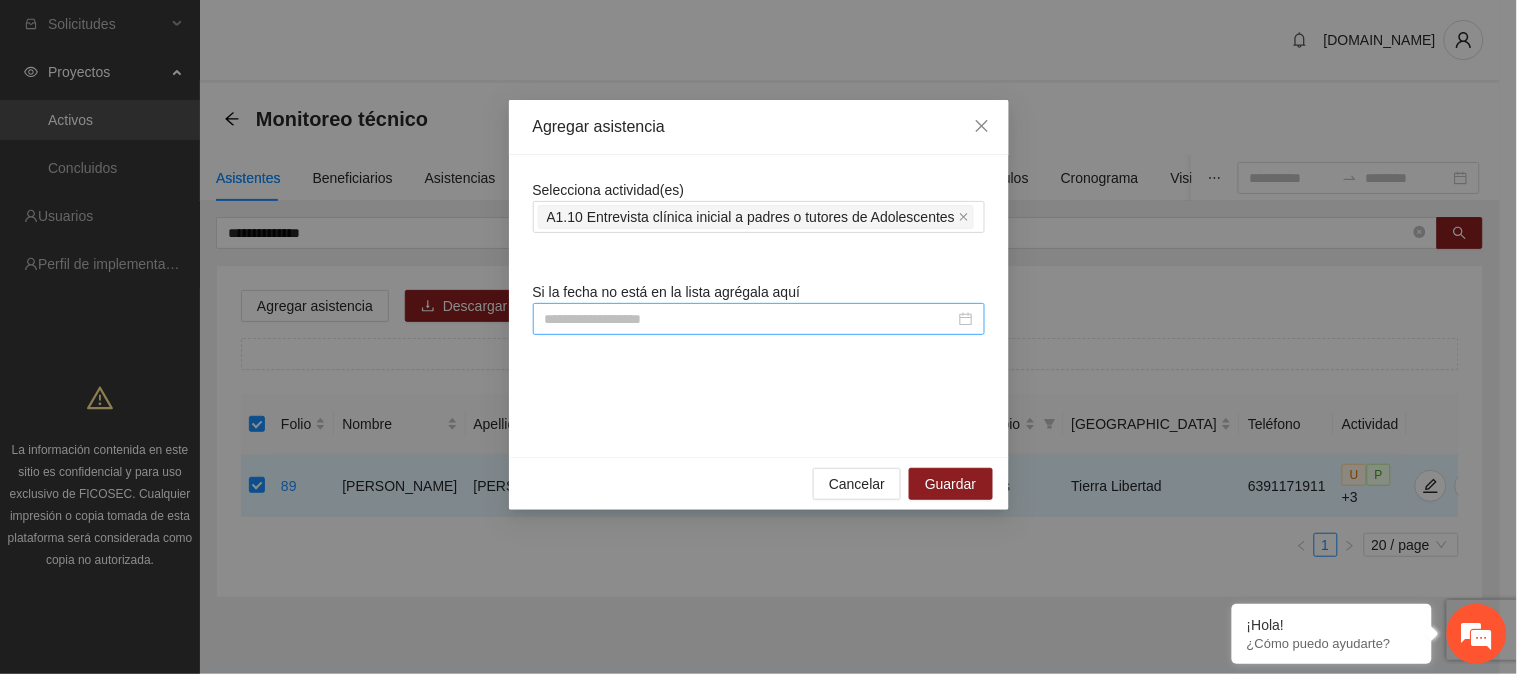 click at bounding box center (750, 319) 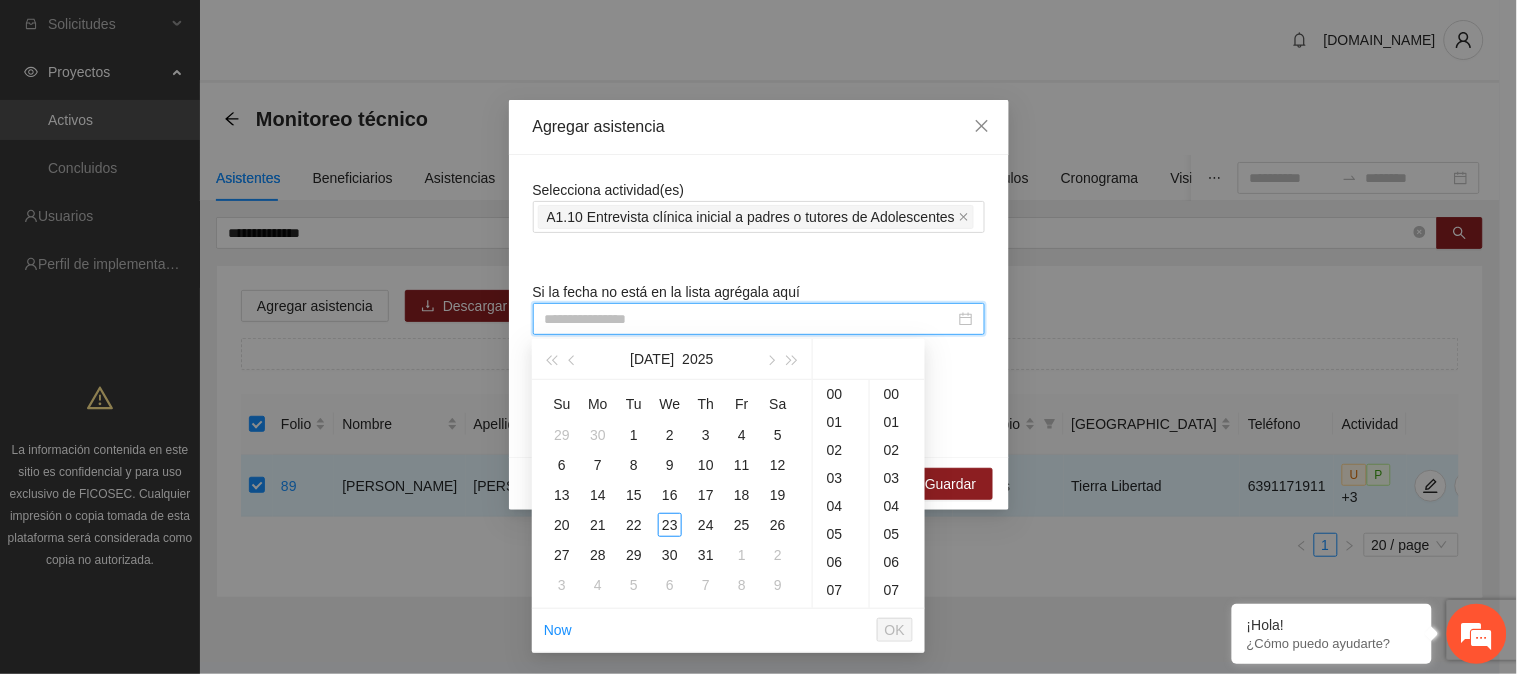 type on "**********" 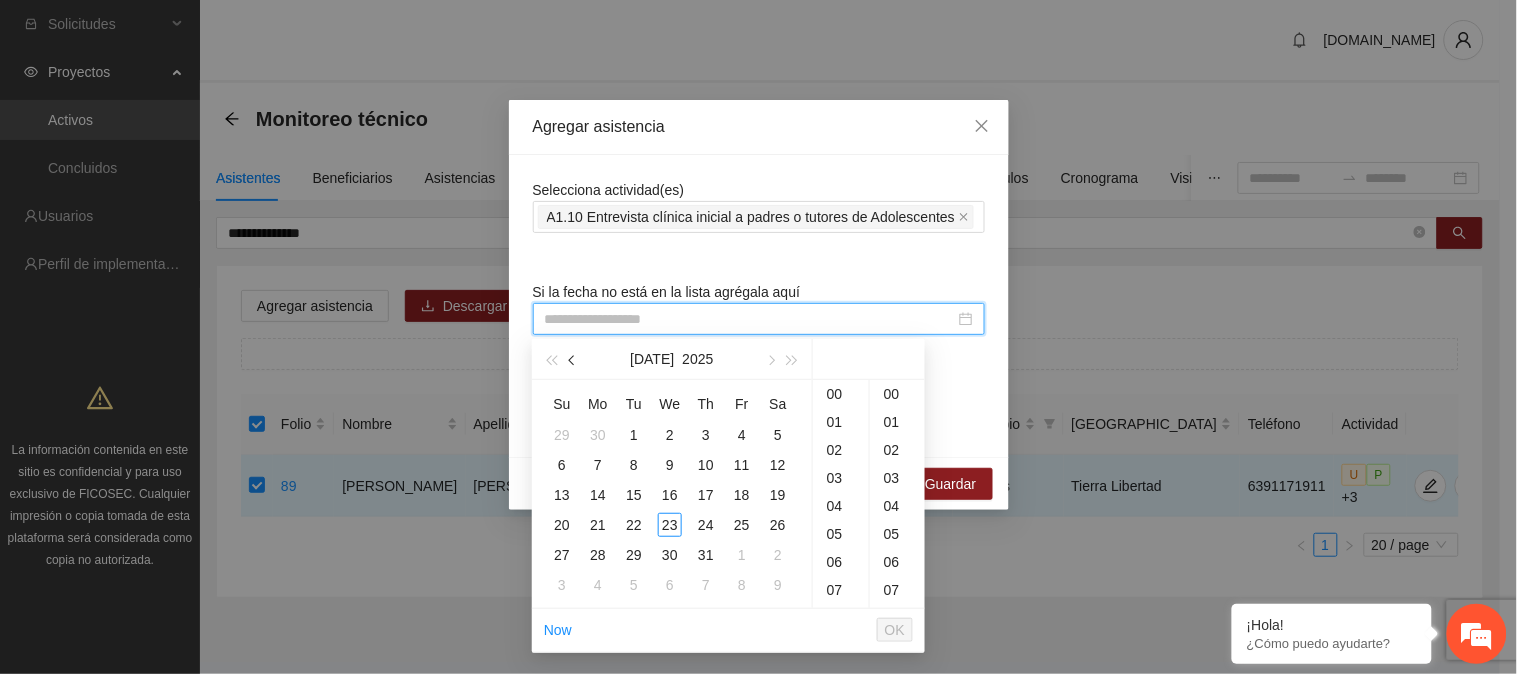 click at bounding box center [574, 361] 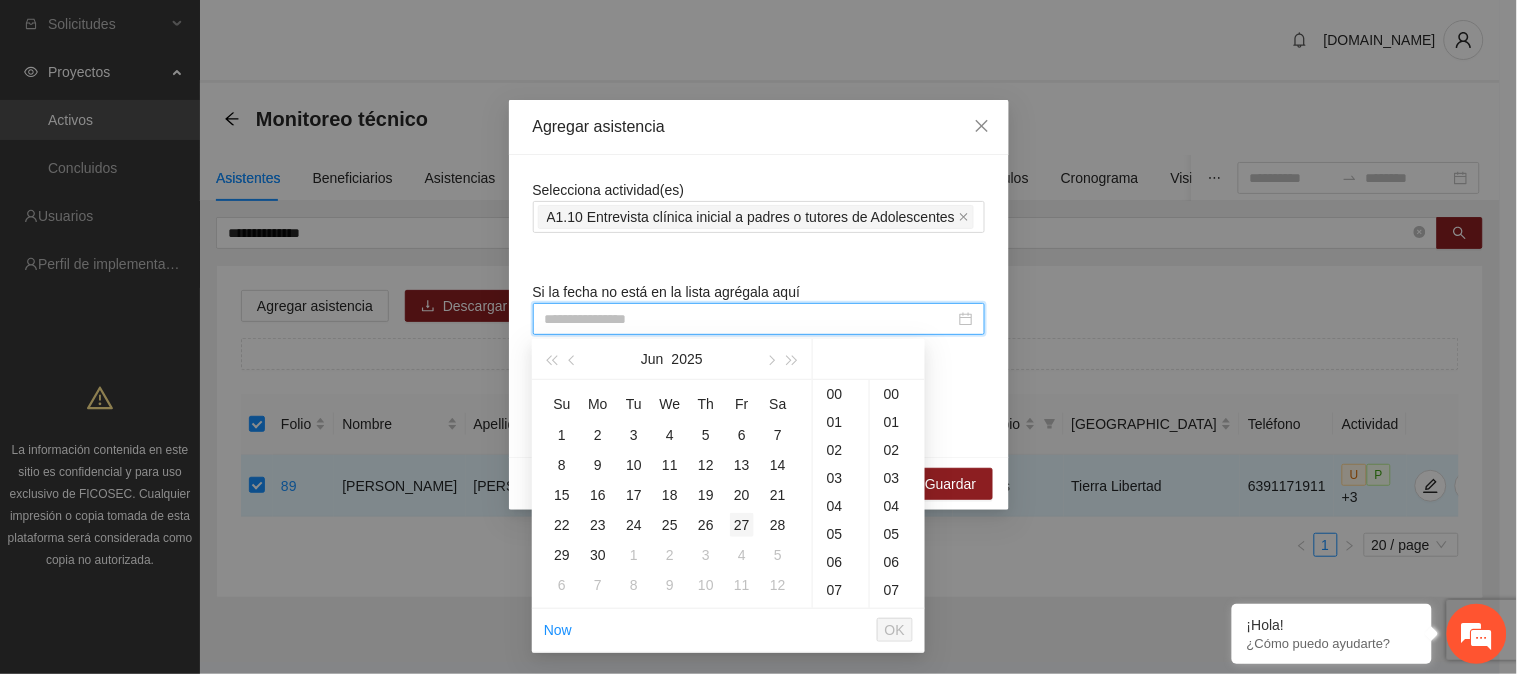 click on "27" at bounding box center [742, 525] 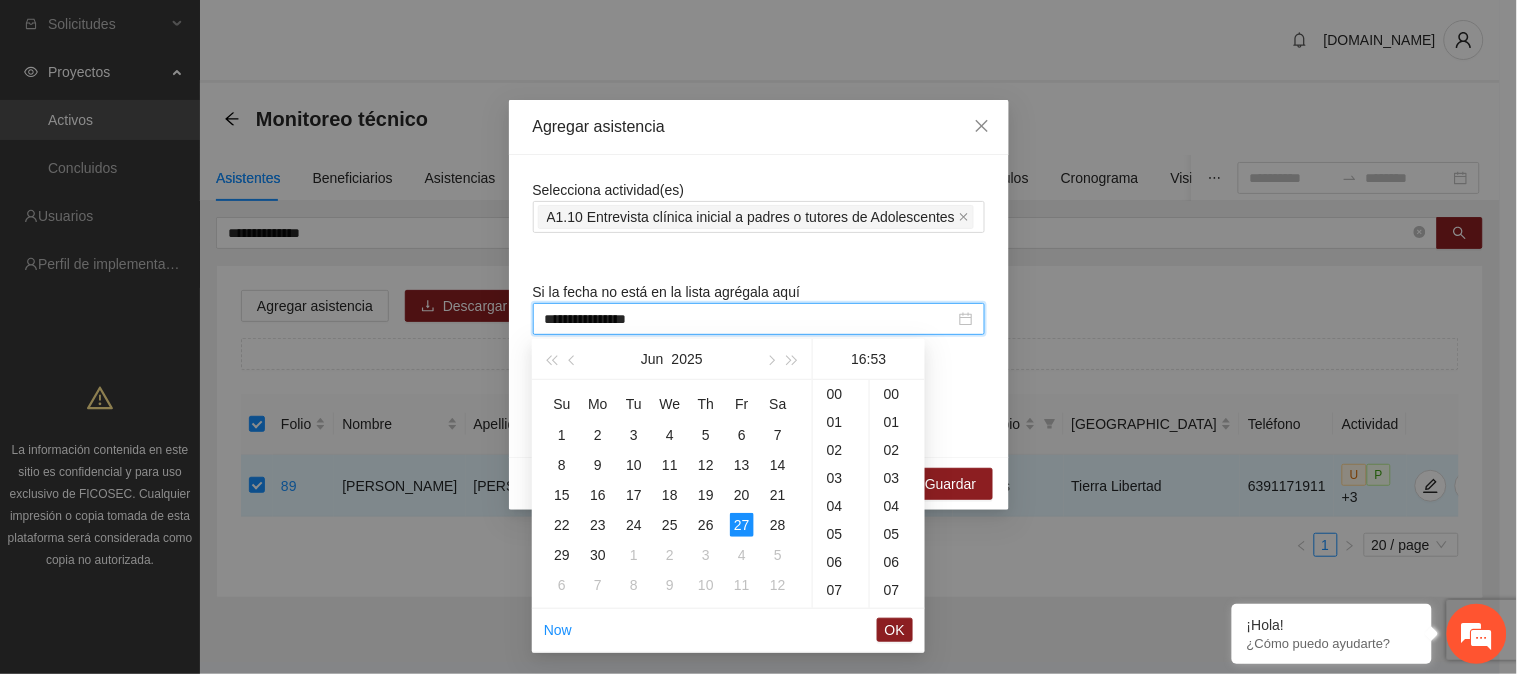 scroll, scrollTop: 262, scrollLeft: 0, axis: vertical 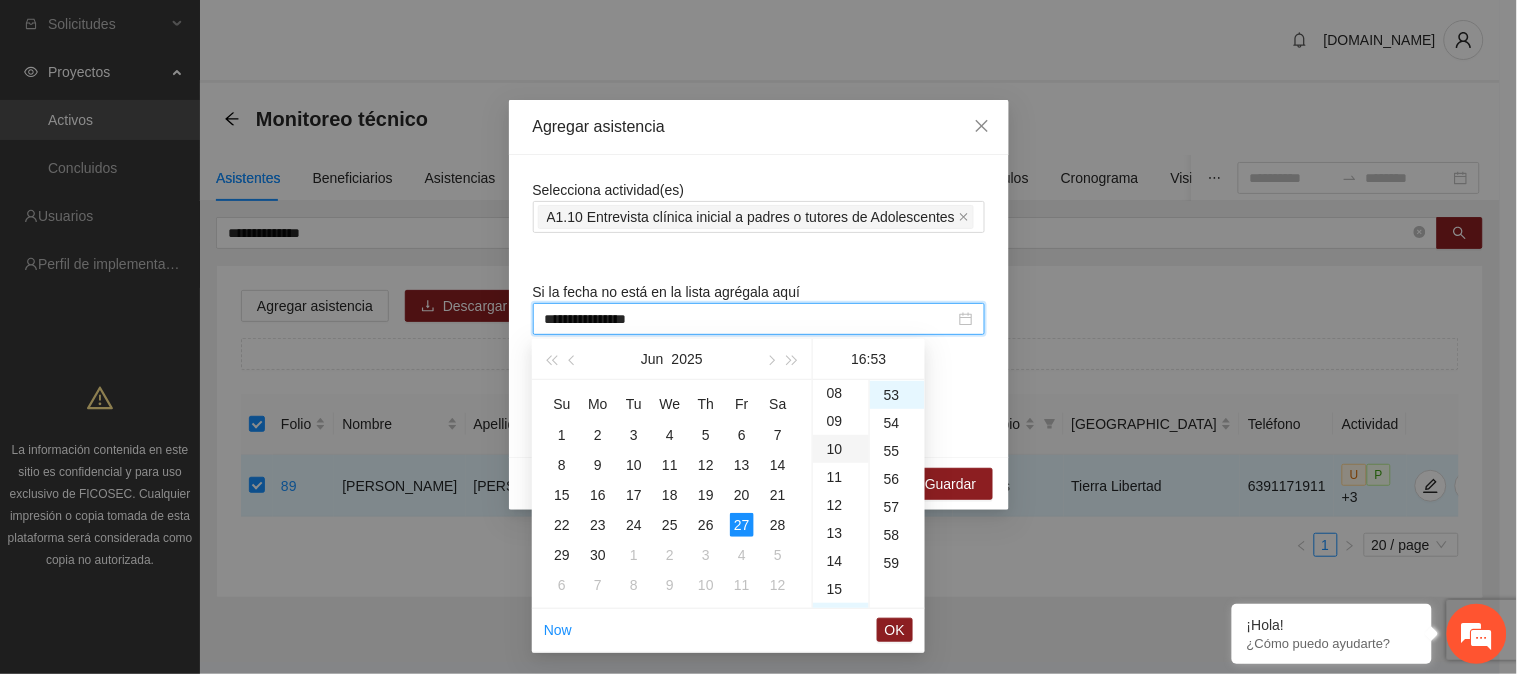 click on "10" at bounding box center [841, 449] 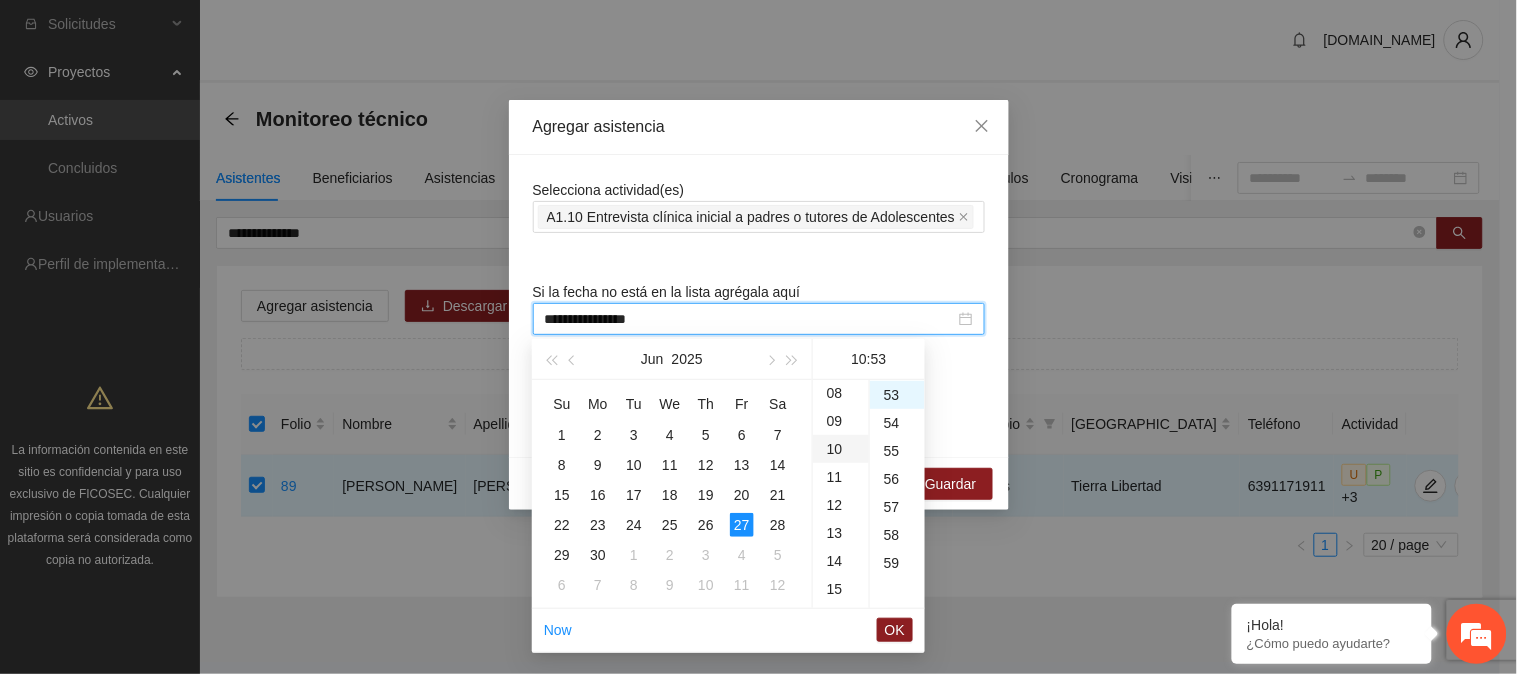 scroll, scrollTop: 280, scrollLeft: 0, axis: vertical 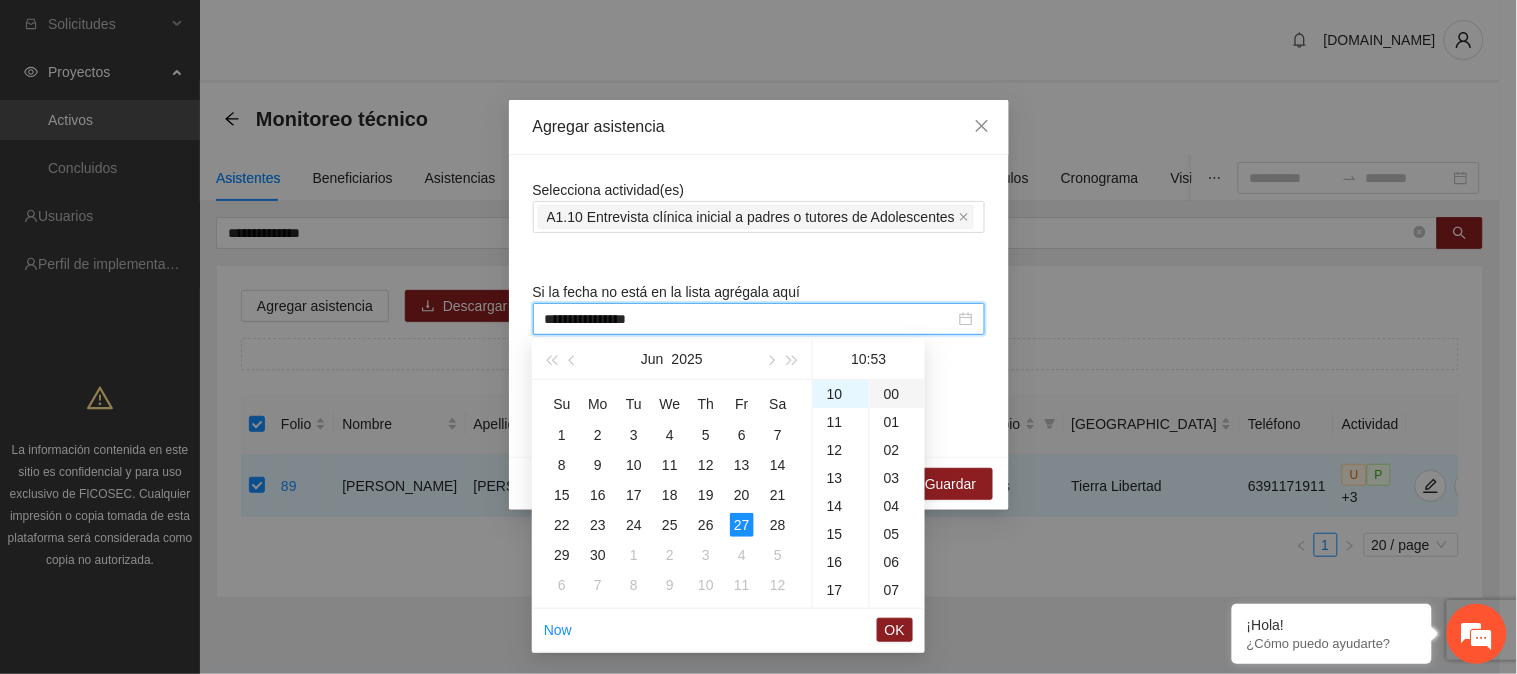 click on "00" at bounding box center [897, 394] 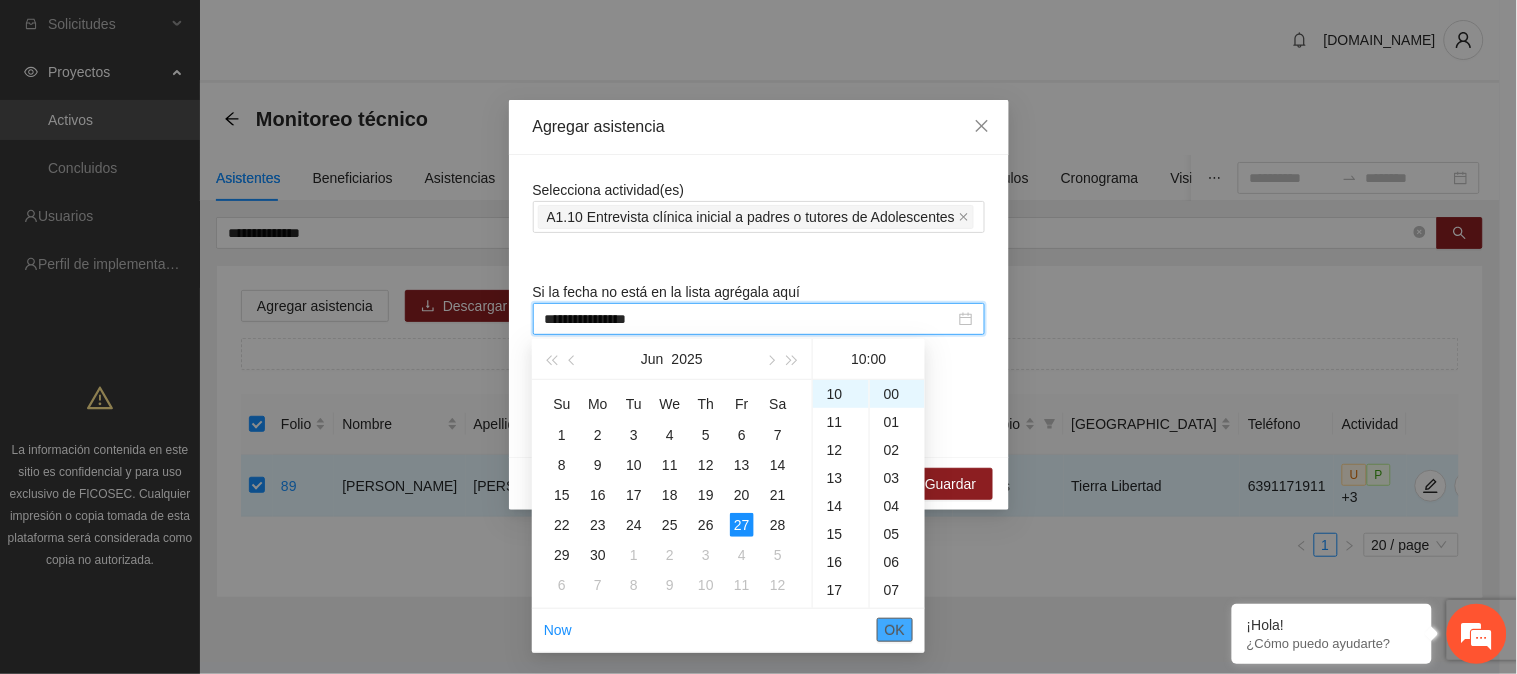 click on "OK" at bounding box center (895, 630) 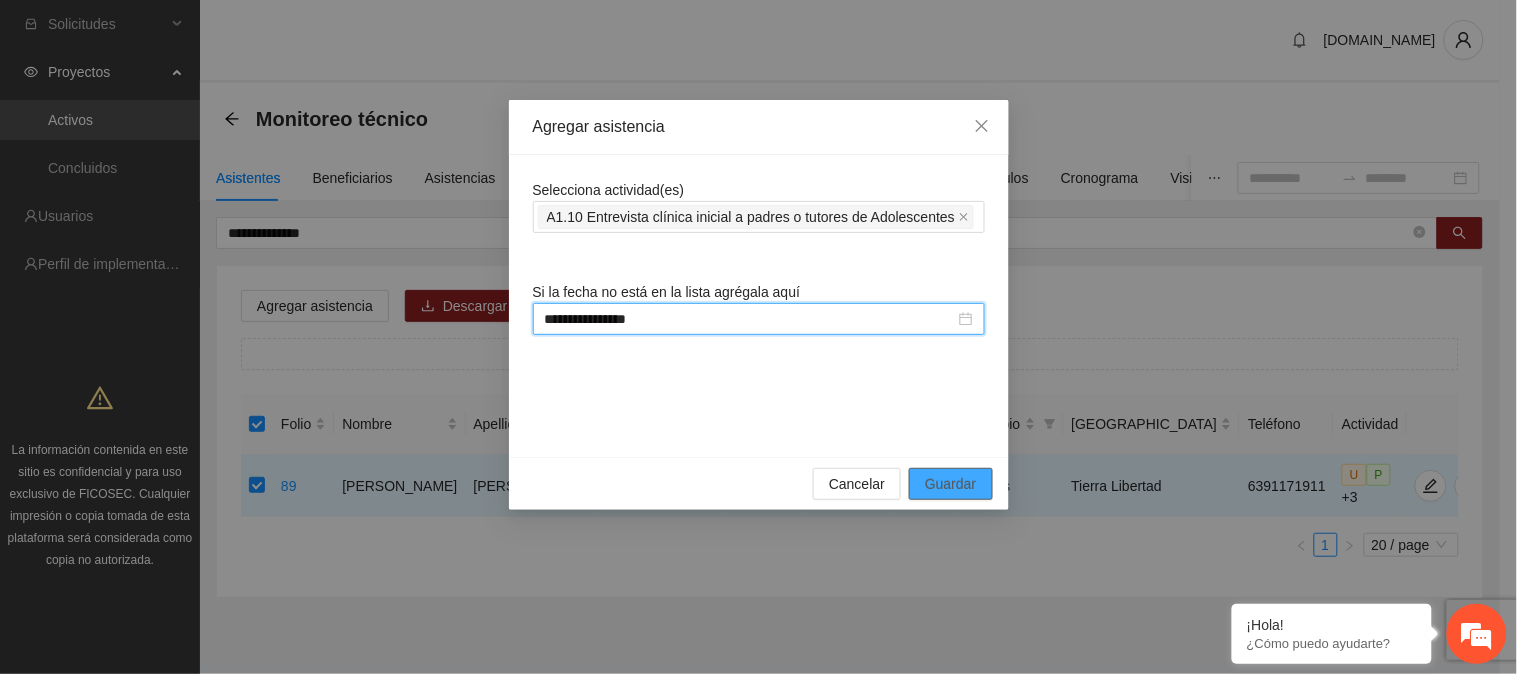 click on "Guardar" at bounding box center (950, 484) 